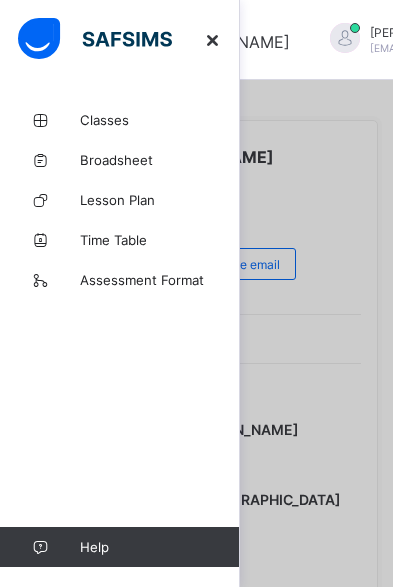 scroll, scrollTop: 0, scrollLeft: 0, axis: both 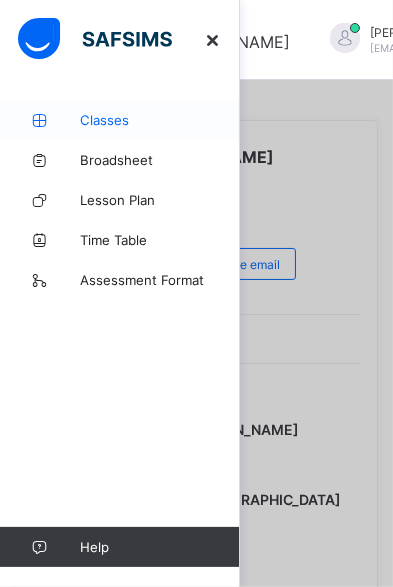 click on "Classes" at bounding box center [160, 120] 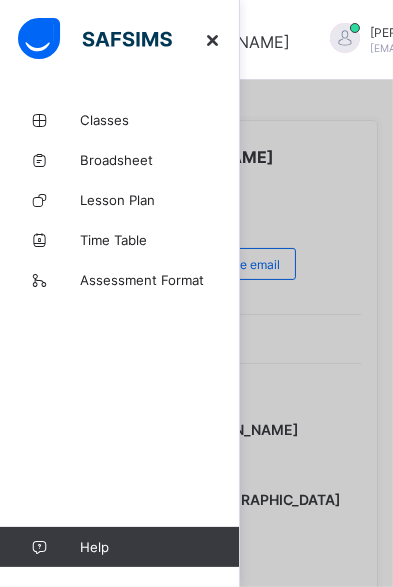 click at bounding box center [196, 293] 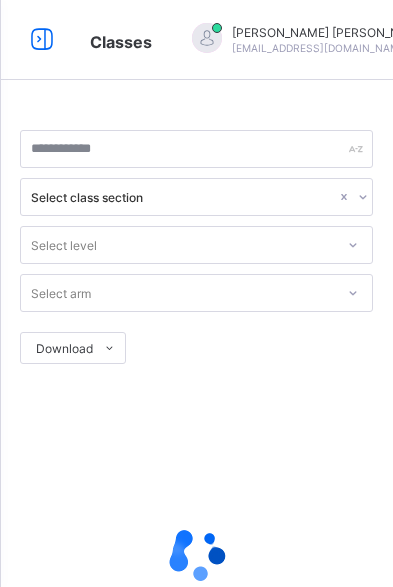 scroll, scrollTop: 0, scrollLeft: 0, axis: both 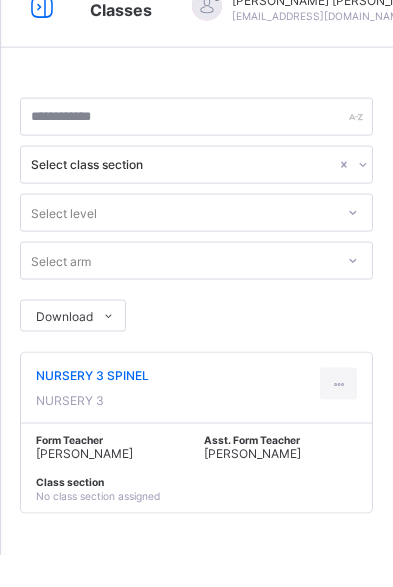 click on "NURSERY 3   SPINEL" at bounding box center (92, 407) 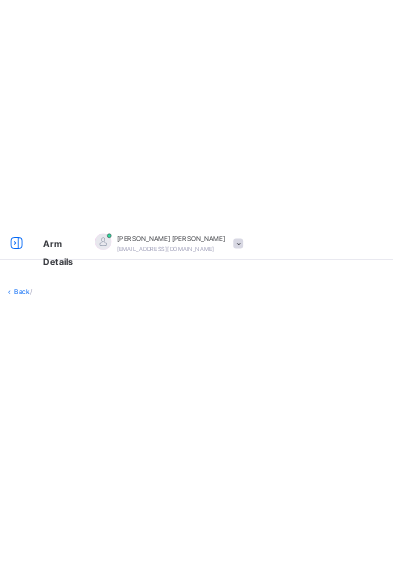scroll, scrollTop: 0, scrollLeft: 0, axis: both 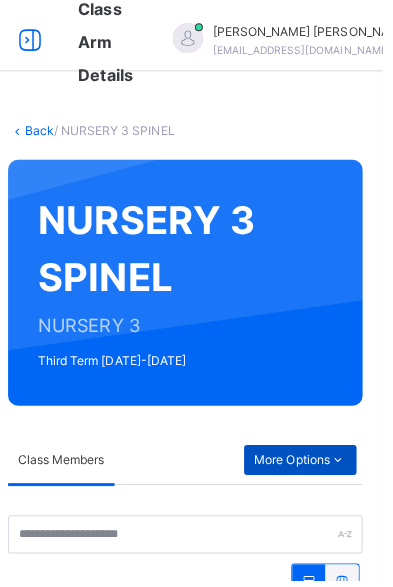 click on "More Options" at bounding box center [311, 467] 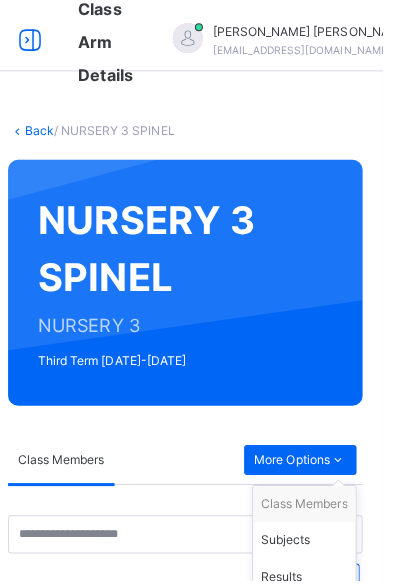 click on "Attendance" at bounding box center [315, 654] 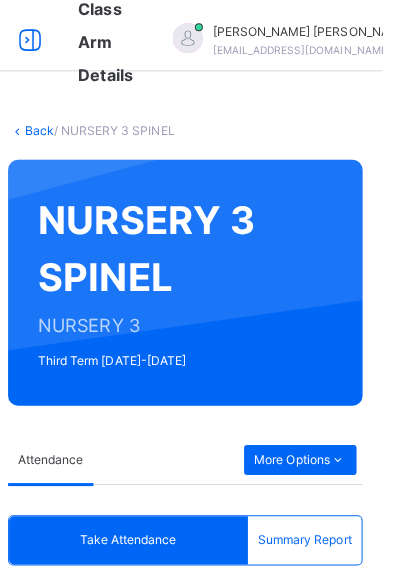 scroll, scrollTop: 272, scrollLeft: 0, axis: vertical 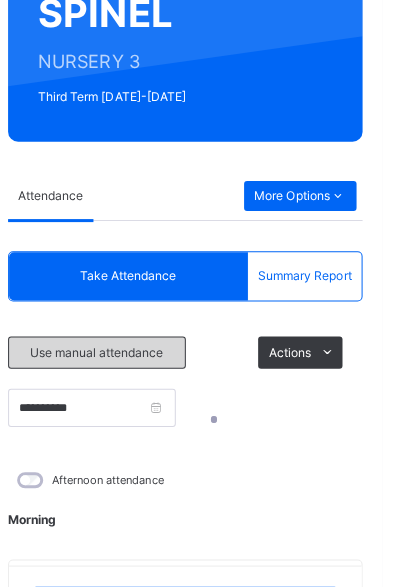 click on "Use manual attendance" at bounding box center (108, 351) 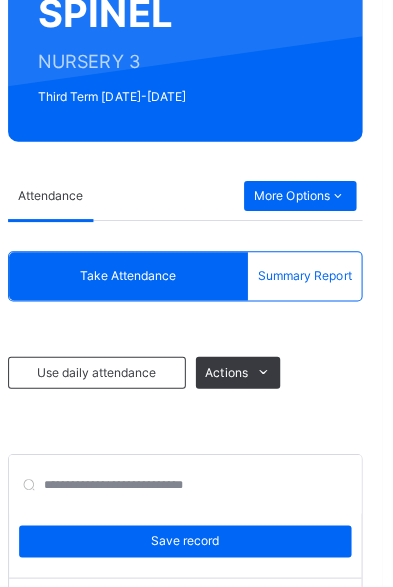 click on "**********" at bounding box center (91, 718) 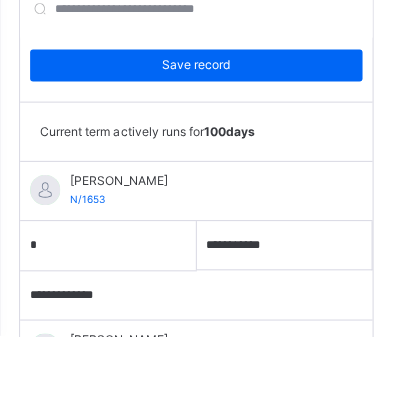 scroll, scrollTop: 693, scrollLeft: 0, axis: vertical 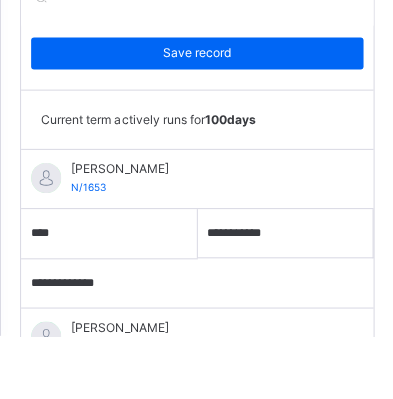 click on "****" at bounding box center (91, 297) 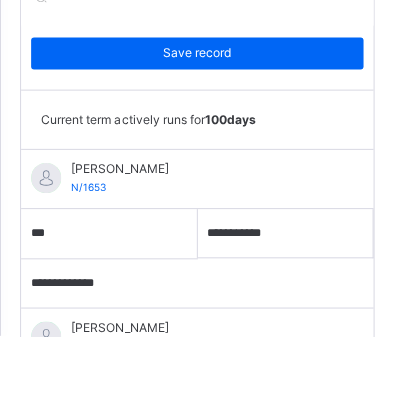 click on "**********" at bounding box center [91, 347] 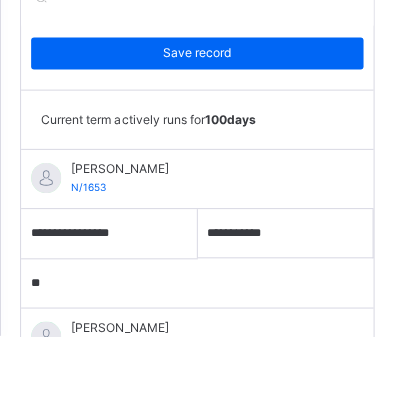 click on "**" at bounding box center [91, 347] 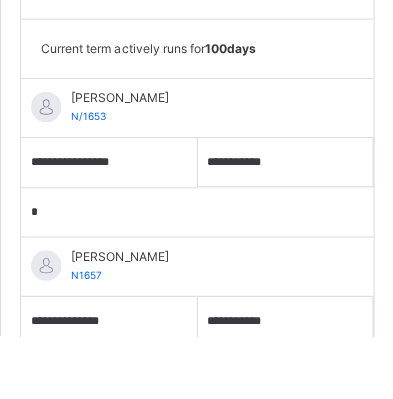 scroll, scrollTop: 766, scrollLeft: 0, axis: vertical 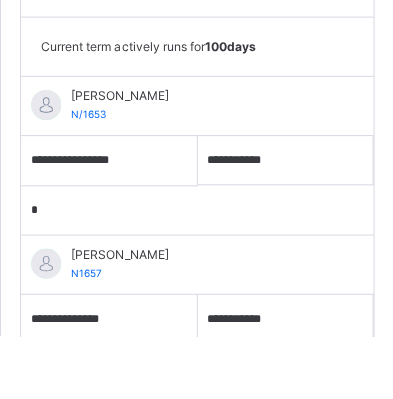 click on "**********" at bounding box center (91, 382) 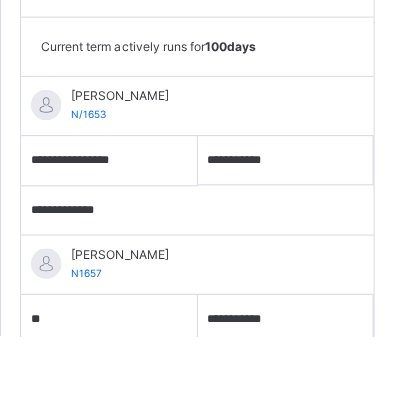 click on "**********" at bounding box center (91, 432) 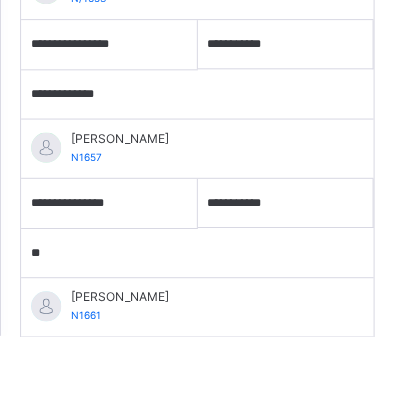 scroll, scrollTop: 886, scrollLeft: 0, axis: vertical 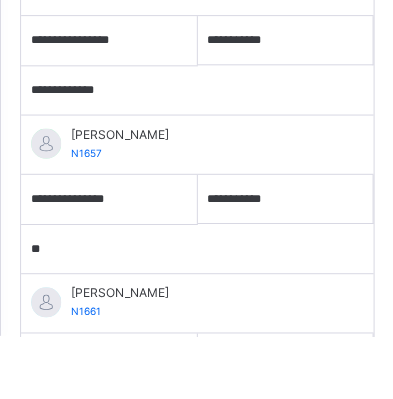 click on "**********" at bounding box center (91, 420) 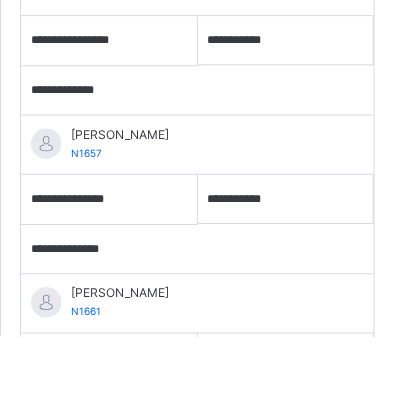 click on "**********" at bounding box center (91, 470) 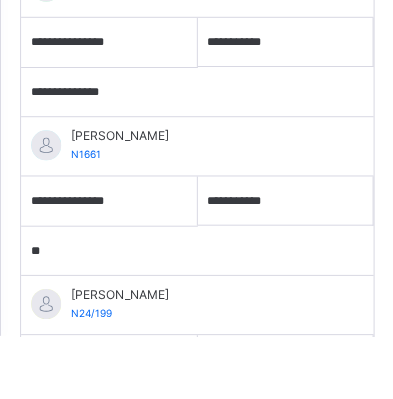 scroll, scrollTop: 1044, scrollLeft: 0, axis: vertical 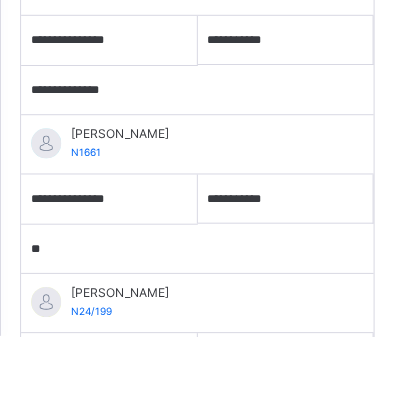 click on "**********" at bounding box center (91, 420) 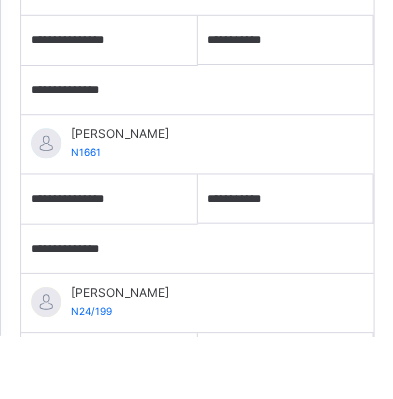 click on "**********" at bounding box center (91, 470) 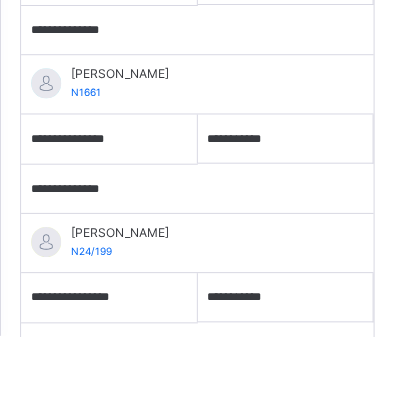 scroll, scrollTop: 1165, scrollLeft: 0, axis: vertical 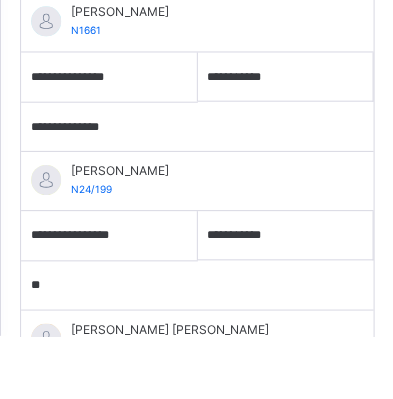 click on "[PERSON_NAME] [PERSON_NAME] N/1651" at bounding box center [169, 402] 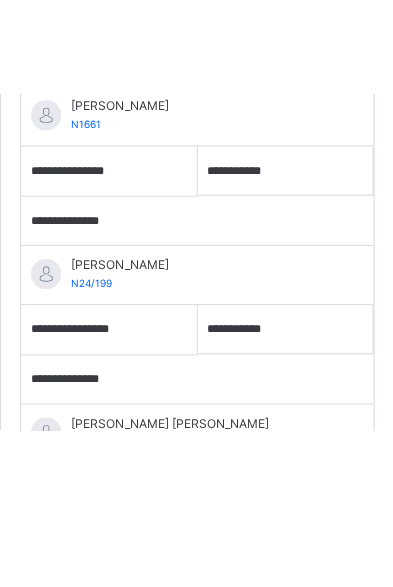 scroll, scrollTop: 1165, scrollLeft: 0, axis: vertical 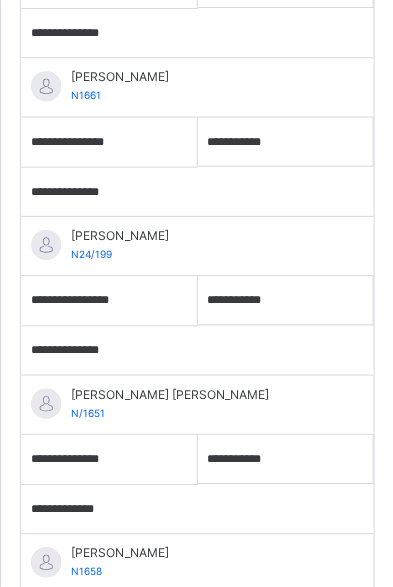 click on "[PERSON_NAME] [PERSON_NAME]" at bounding box center [169, 393] 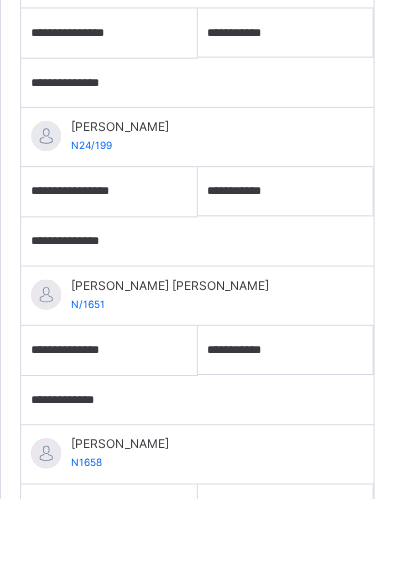 scroll, scrollTop: 1183, scrollLeft: 0, axis: vertical 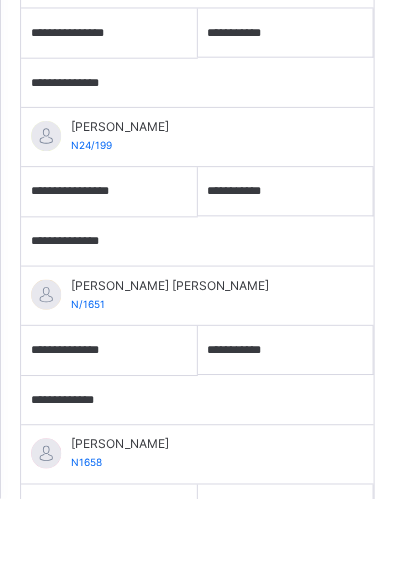 click on "**********" at bounding box center (91, 439) 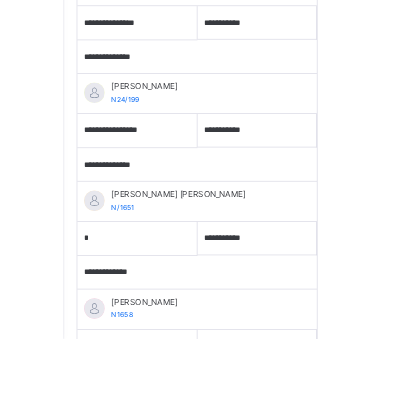 scroll, scrollTop: 1209, scrollLeft: 0, axis: vertical 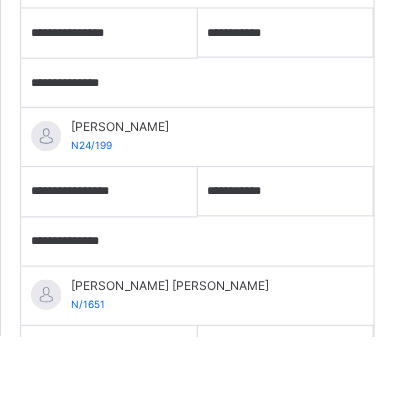 click on "**********" at bounding box center (91, 463) 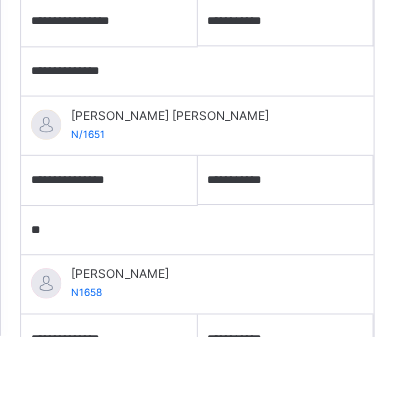 scroll, scrollTop: 1382, scrollLeft: 0, axis: vertical 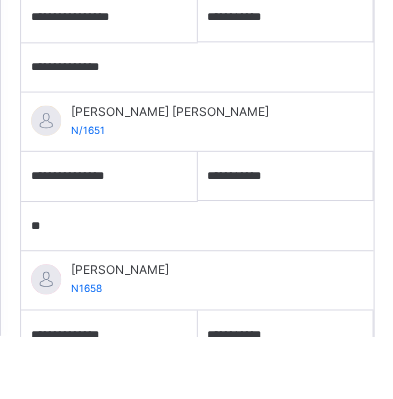 click on "**********" at bounding box center [91, 398] 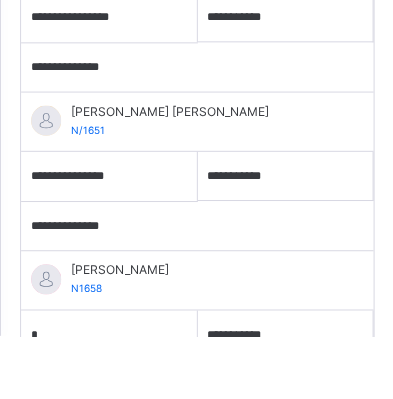 click on "*" at bounding box center (91, 398) 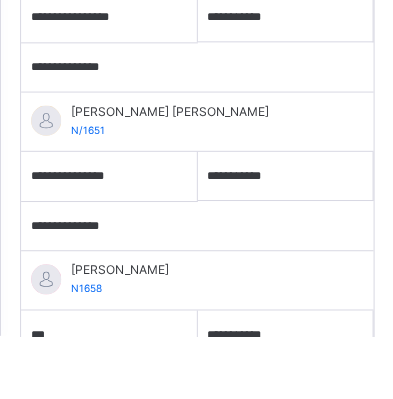 click on "**********" at bounding box center [91, 448] 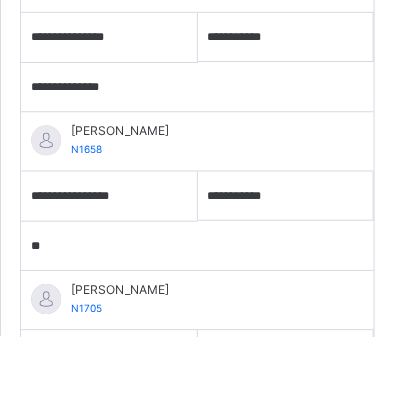 scroll, scrollTop: 1524, scrollLeft: 0, axis: vertical 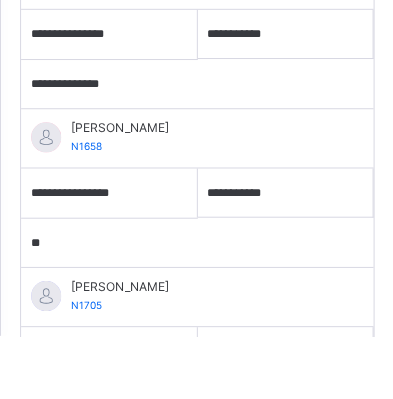 click on "**********" at bounding box center [91, 414] 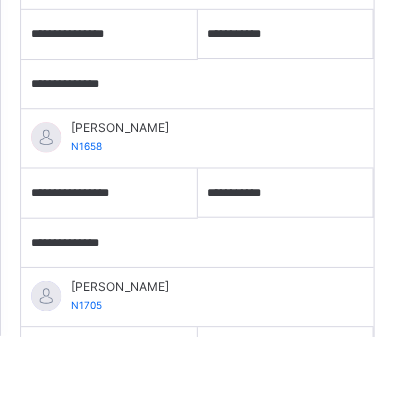 click on "**********" at bounding box center (91, 464) 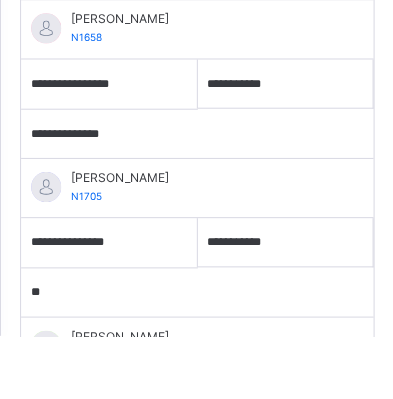 scroll, scrollTop: 1641, scrollLeft: 0, axis: vertical 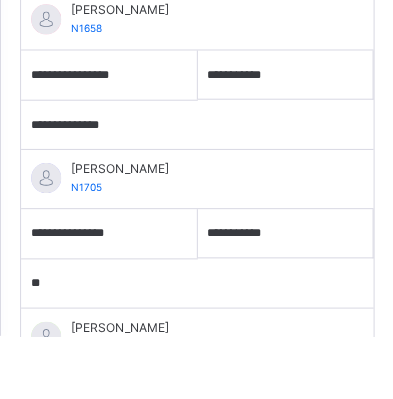 click on "**********" at bounding box center [91, 455] 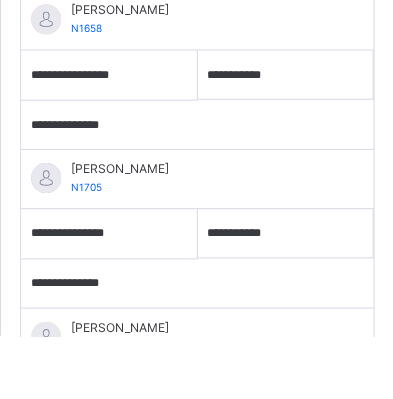 scroll, scrollTop: 1735, scrollLeft: 0, axis: vertical 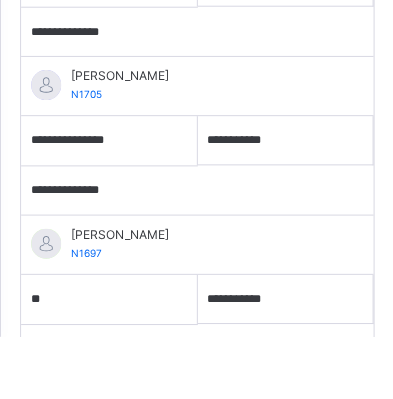click on "**********" at bounding box center [91, 411] 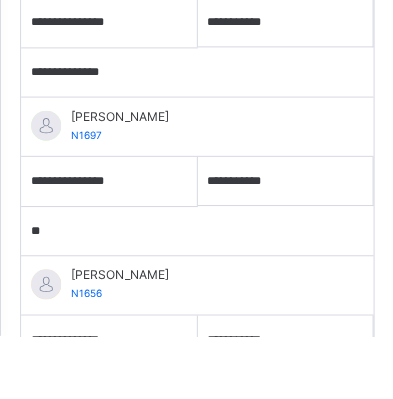 scroll, scrollTop: 1870, scrollLeft: 0, axis: vertical 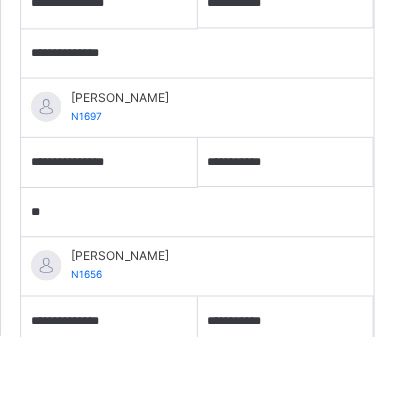 click on "**********" at bounding box center [91, 384] 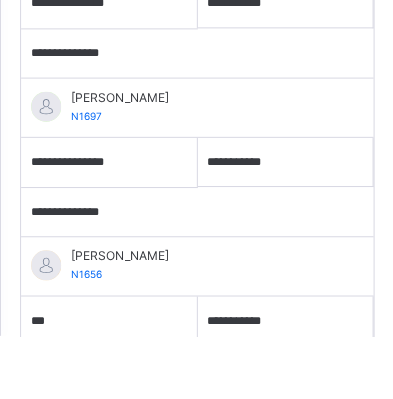 click on "**********" at bounding box center (91, 434) 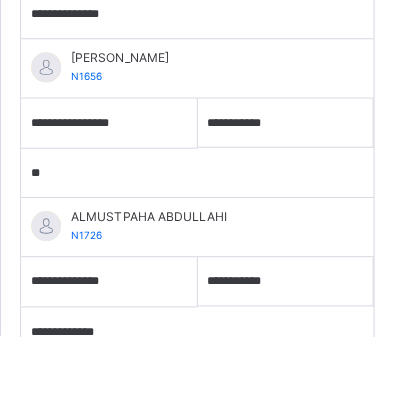 scroll, scrollTop: 2069, scrollLeft: 0, axis: vertical 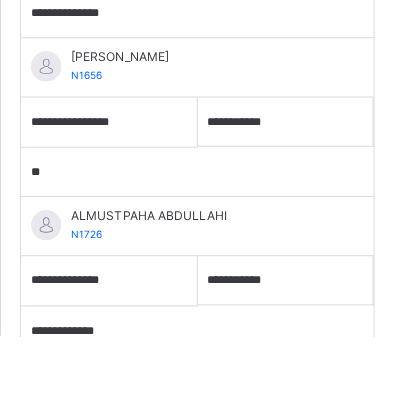 click on "**********" at bounding box center [91, 343] 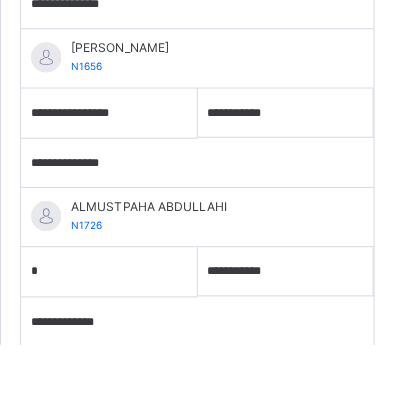 scroll, scrollTop: 2097, scrollLeft: 0, axis: vertical 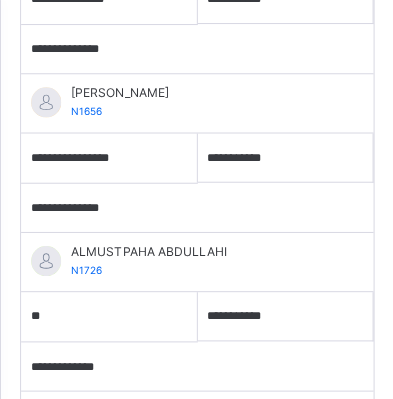 click on "**********" at bounding box center (91, 365) 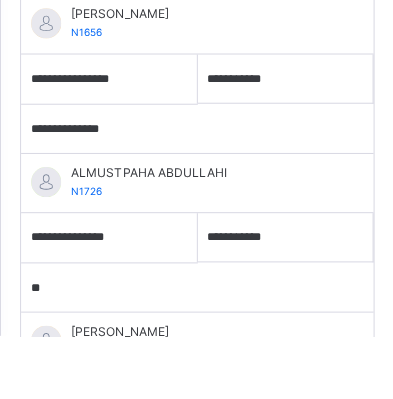 scroll, scrollTop: 2124, scrollLeft: 0, axis: vertical 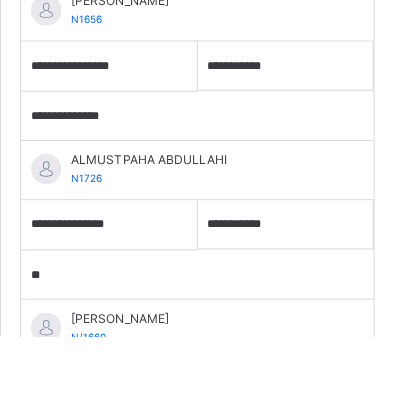 click on "**********" at bounding box center (91, 446) 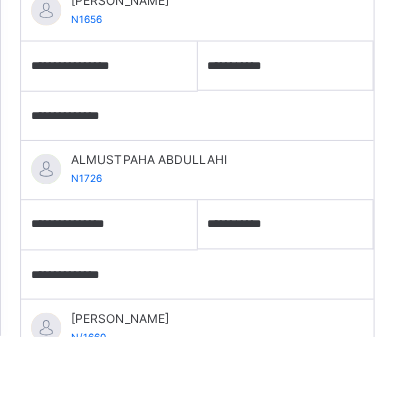 click on "**********" at bounding box center (91, 496) 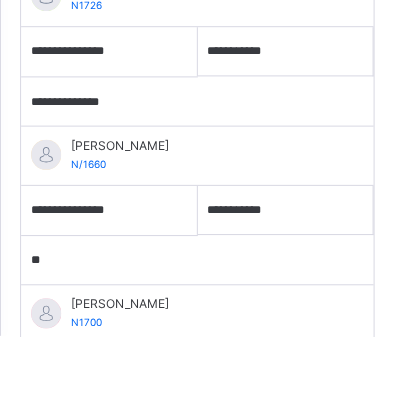 scroll, scrollTop: 2298, scrollLeft: 0, axis: vertical 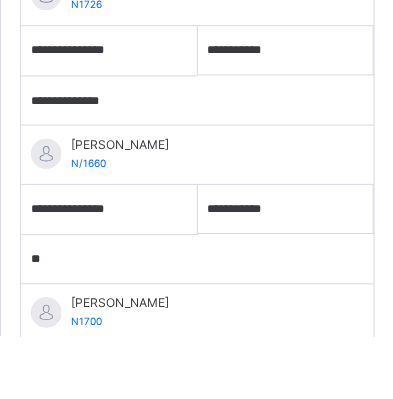 click on "**********" at bounding box center [91, 430] 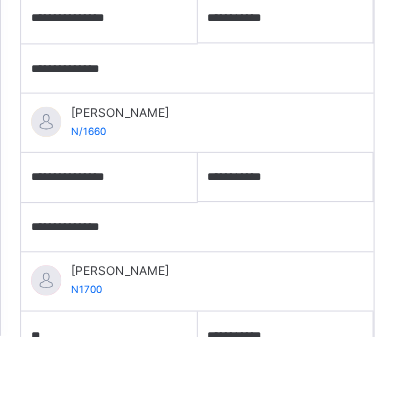 scroll, scrollTop: 2350, scrollLeft: 0, axis: vertical 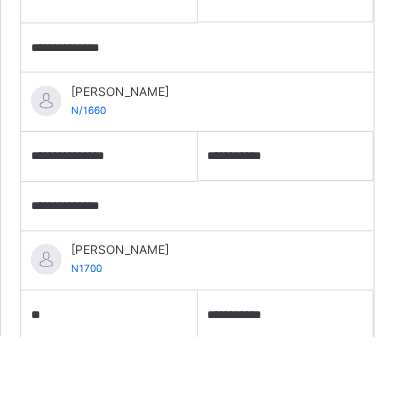click on "**********" at bounding box center [91, 428] 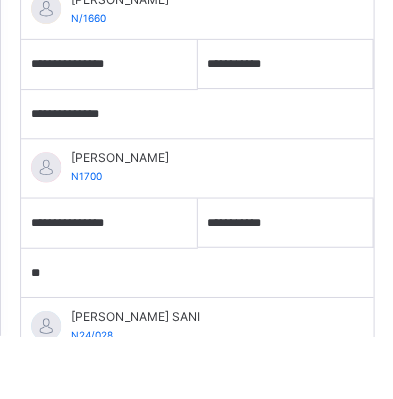 scroll, scrollTop: 2453, scrollLeft: 0, axis: vertical 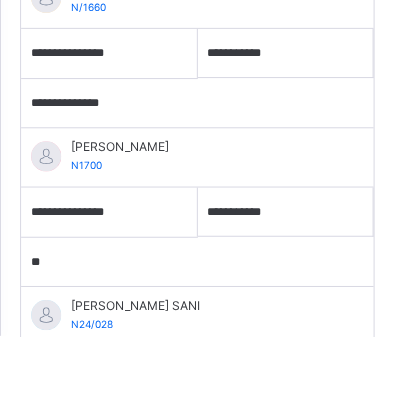 click on "**********" at bounding box center [91, 433] 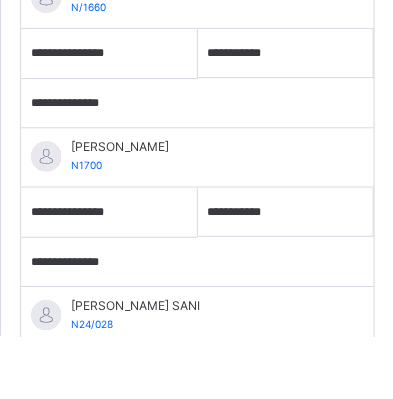 click on "**********" at bounding box center (91, 483) 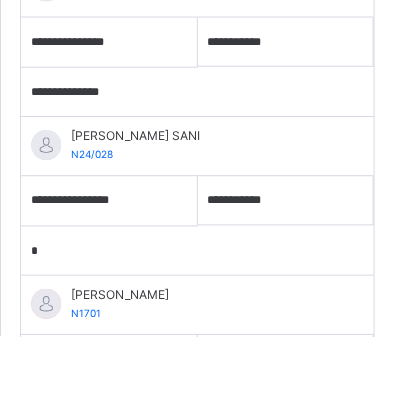click on "**********" at bounding box center (91, 422) 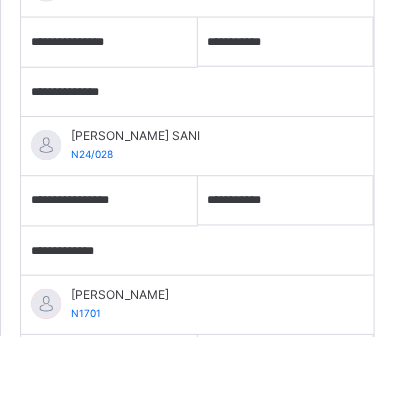 click on "**********" at bounding box center (91, 472) 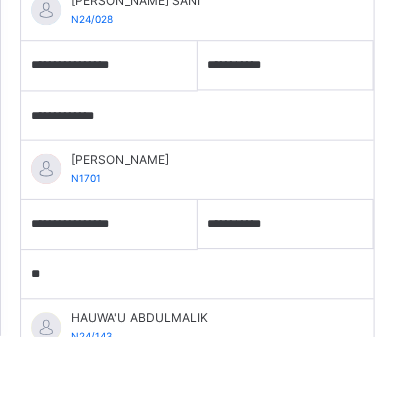 scroll, scrollTop: 2758, scrollLeft: 0, axis: vertical 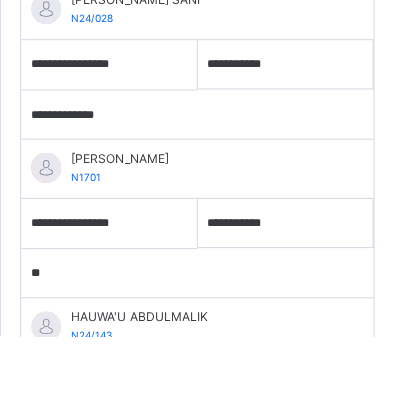 click on "**********" at bounding box center [91, 444] 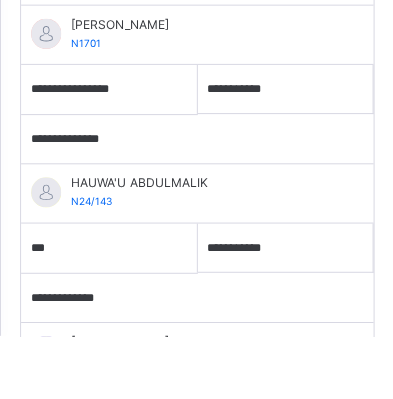 scroll, scrollTop: 2895, scrollLeft: 0, axis: vertical 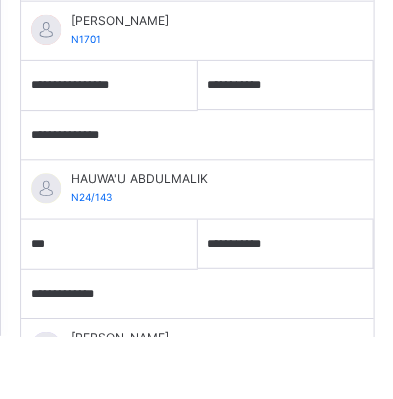 click on "**********" at bounding box center [91, 357] 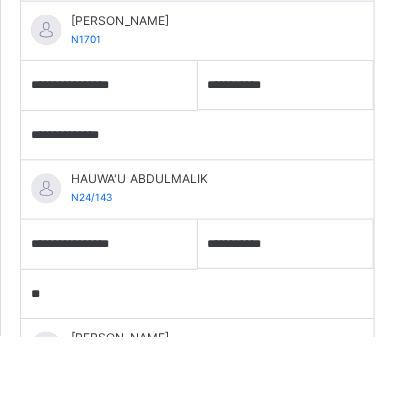 click on "**********" at bounding box center (91, 465) 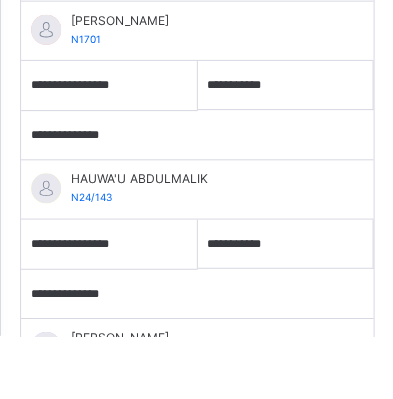 click on "**********" at bounding box center [91, 515] 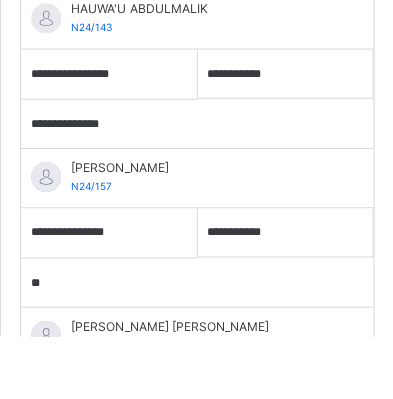 scroll, scrollTop: 3064, scrollLeft: 0, axis: vertical 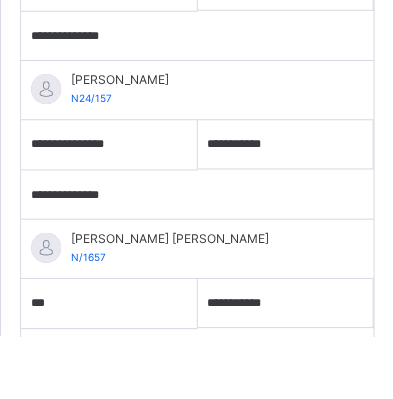 click on "**********" at bounding box center (91, 416) 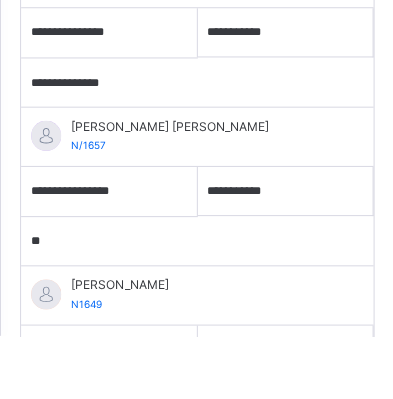 scroll, scrollTop: 3270, scrollLeft: 0, axis: vertical 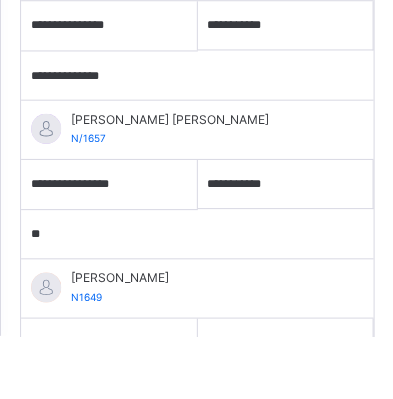 click on "**********" at bounding box center (91, 406) 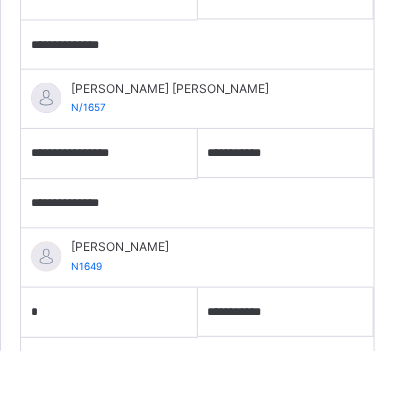 scroll, scrollTop: 3315, scrollLeft: 0, axis: vertical 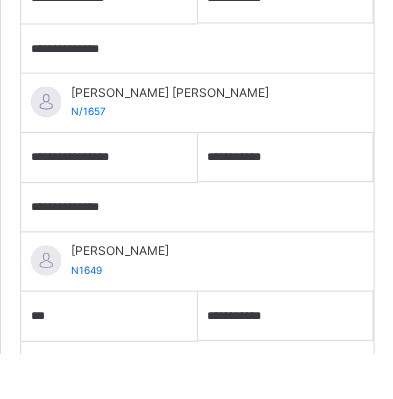 click on "***" at bounding box center [91, 361] 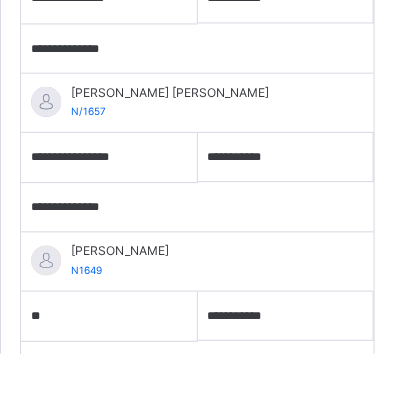 click on "**********" at bounding box center (91, 411) 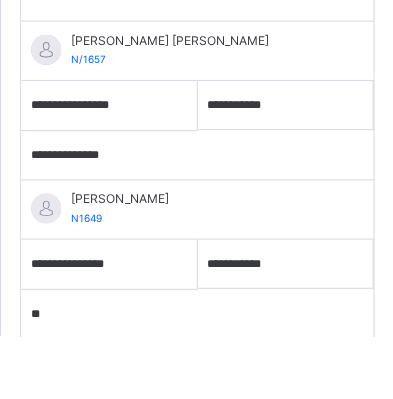 scroll, scrollTop: 3437, scrollLeft: 0, axis: vertical 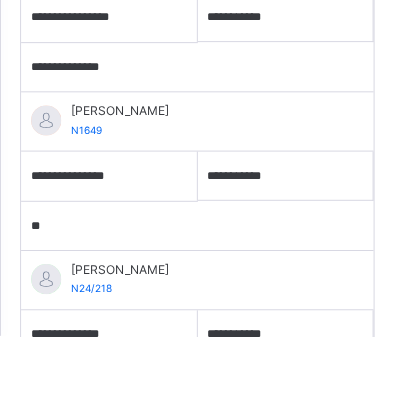 click on "**********" at bounding box center (91, 397) 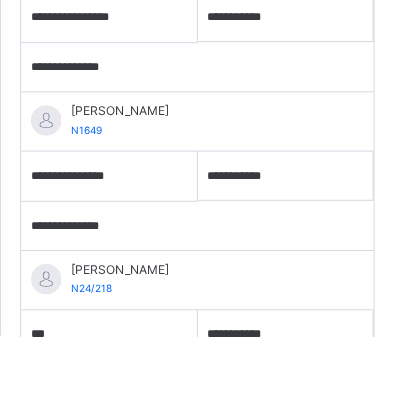 click on "**********" at bounding box center (91, 447) 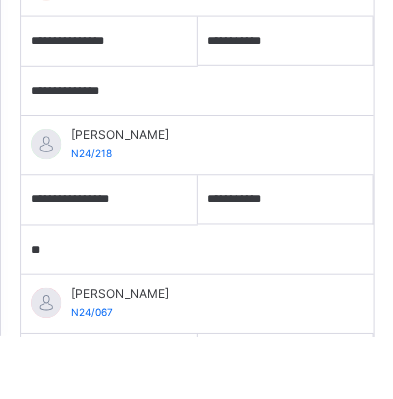 scroll, scrollTop: 3584, scrollLeft: 0, axis: vertical 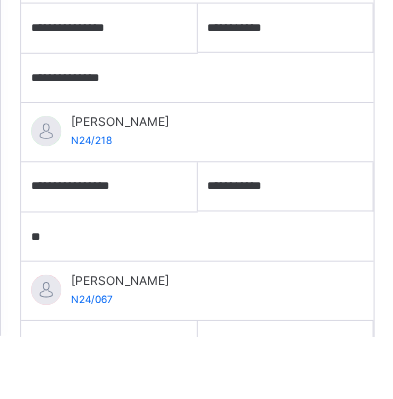click on "**********" at bounding box center (91, 408) 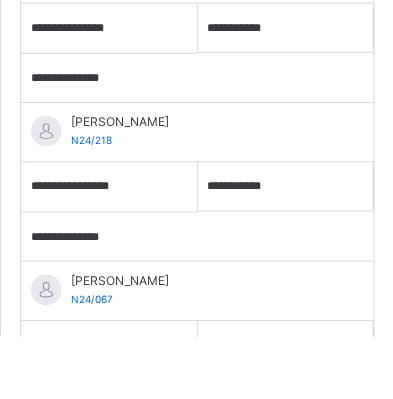 click on "**********" at bounding box center (91, 458) 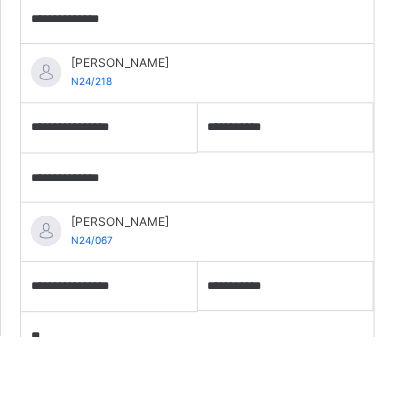 scroll, scrollTop: 3721, scrollLeft: 0, axis: vertical 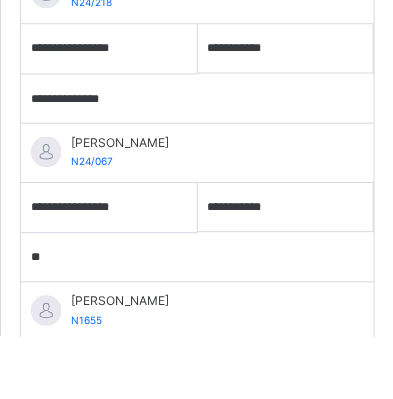 click on "**********" at bounding box center (91, 429) 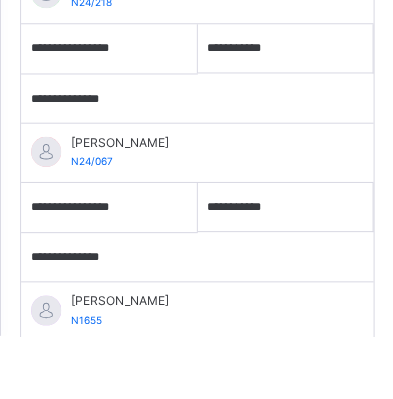 click on "**********" at bounding box center (91, 479) 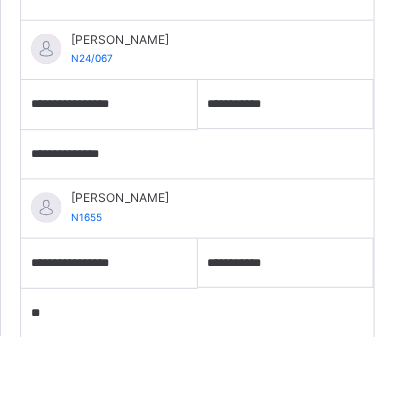 scroll, scrollTop: 3841, scrollLeft: 0, axis: vertical 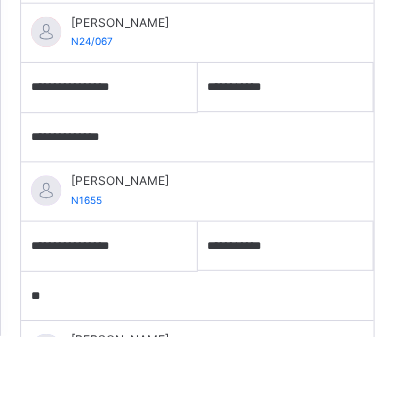 click on "**********" at bounding box center [91, 467] 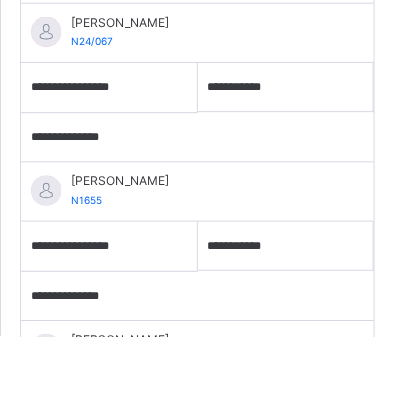 click on "**********" at bounding box center (91, 517) 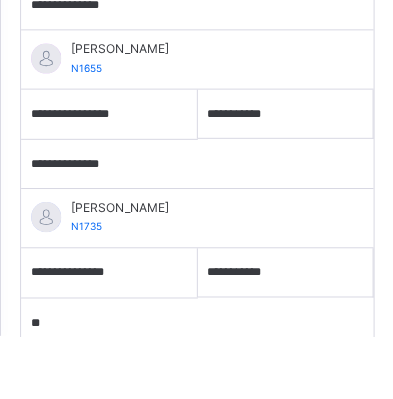 scroll, scrollTop: 3973, scrollLeft: 0, axis: vertical 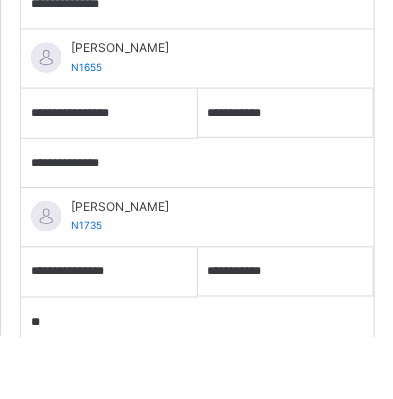 click on "**********" at bounding box center [91, 493] 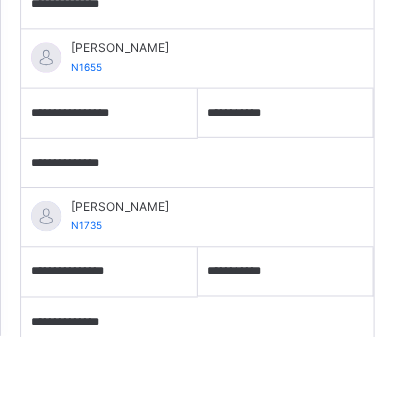 scroll, scrollTop: 4071, scrollLeft: 0, axis: vertical 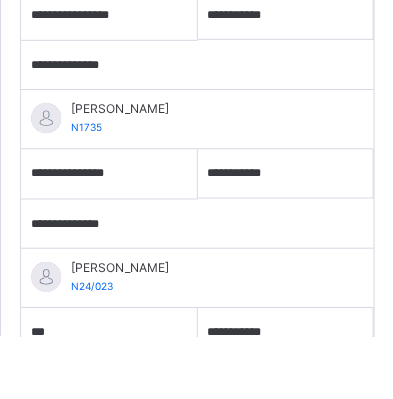 click on "**********" at bounding box center [91, 445] 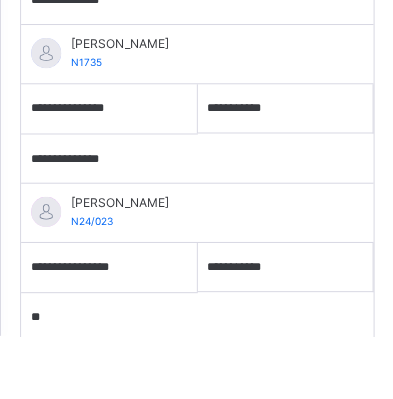scroll, scrollTop: 4222, scrollLeft: 0, axis: vertical 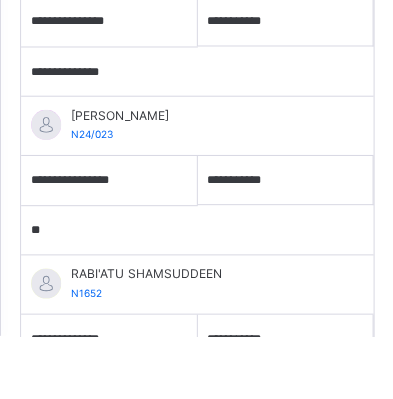 click on "**********" at bounding box center (91, 402) 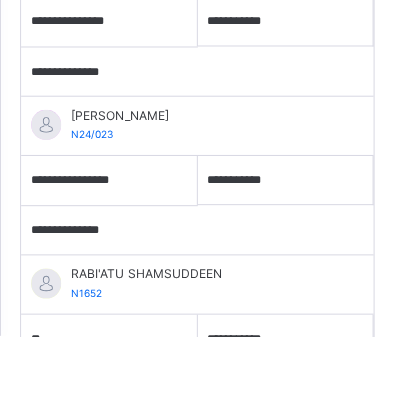 click on "**********" at bounding box center [91, 452] 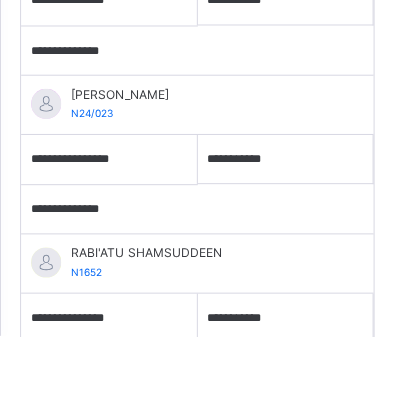scroll, scrollTop: 4344, scrollLeft: 0, axis: vertical 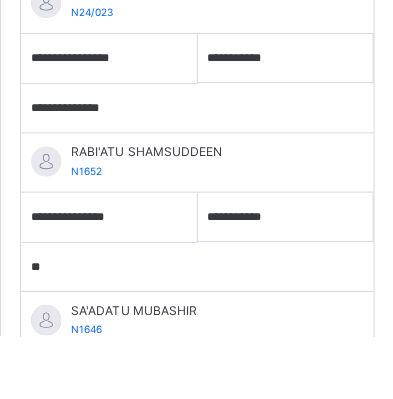 click on "**********" at bounding box center [91, 438] 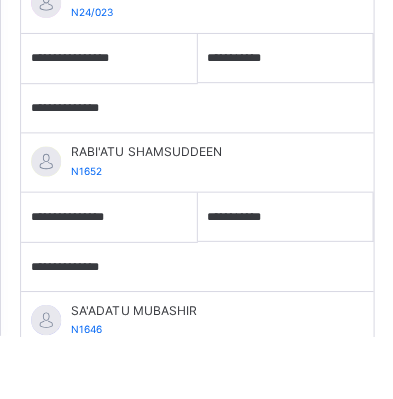 click on "**********" at bounding box center [91, 488] 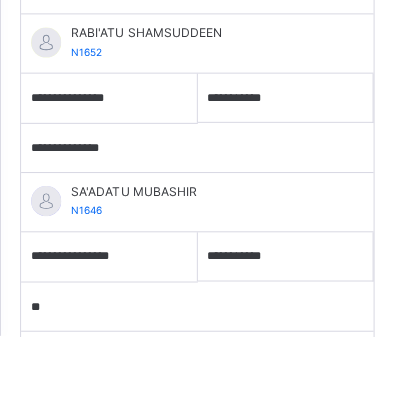 scroll, scrollTop: 4462, scrollLeft: 0, axis: vertical 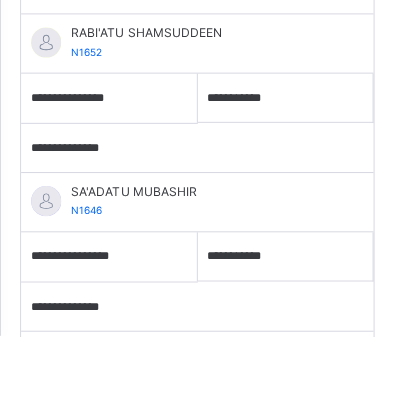 click on "**********" at bounding box center (91, 528) 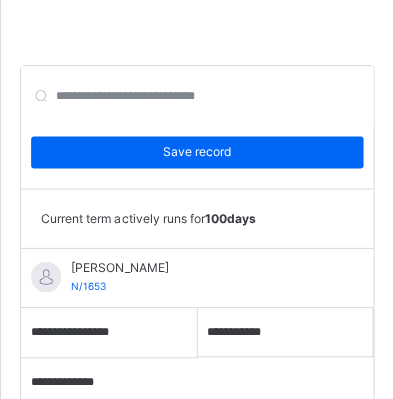 scroll, scrollTop: 640, scrollLeft: 0, axis: vertical 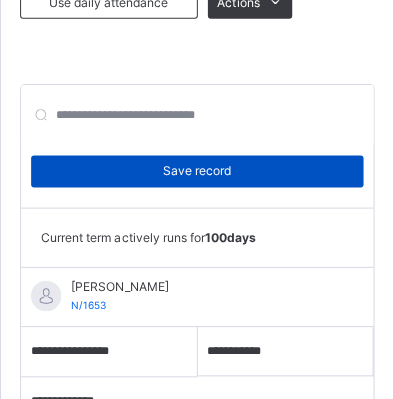 click on "Save record" at bounding box center [196, 171] 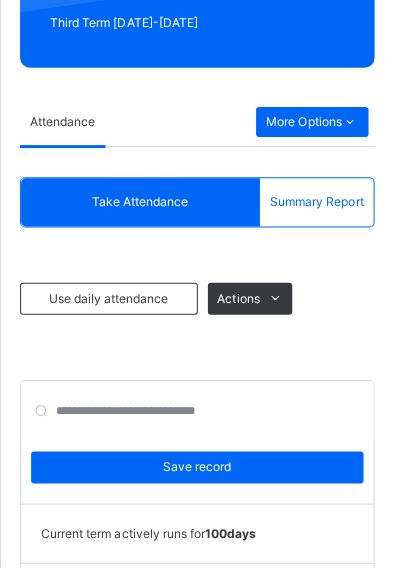 scroll, scrollTop: 618, scrollLeft: 0, axis: vertical 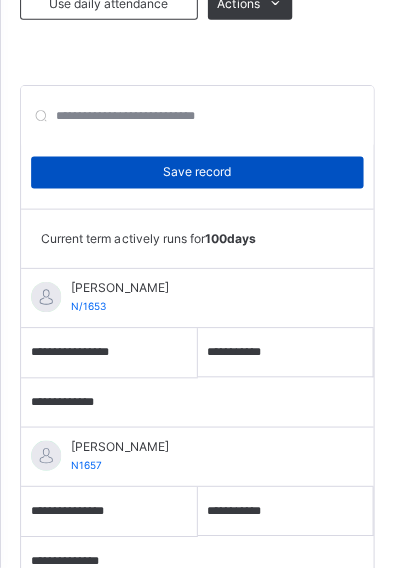 click on "Save record" at bounding box center [196, 193] 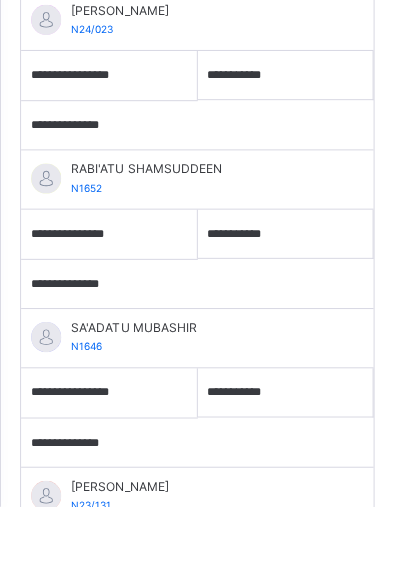 scroll, scrollTop: 207, scrollLeft: 0, axis: vertical 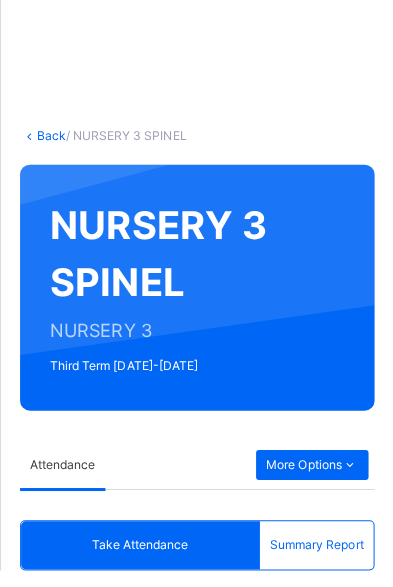 click on "Resume" at bounding box center [315, -21] 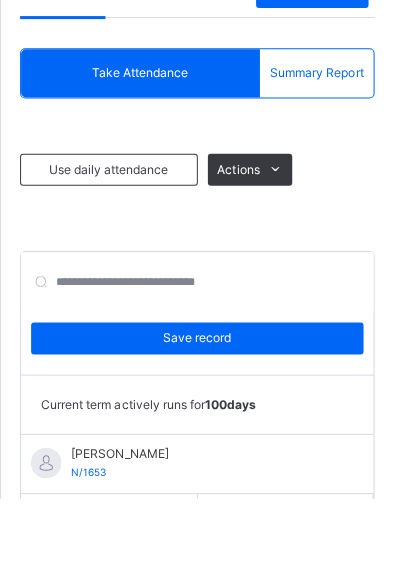 scroll, scrollTop: 393, scrollLeft: 0, axis: vertical 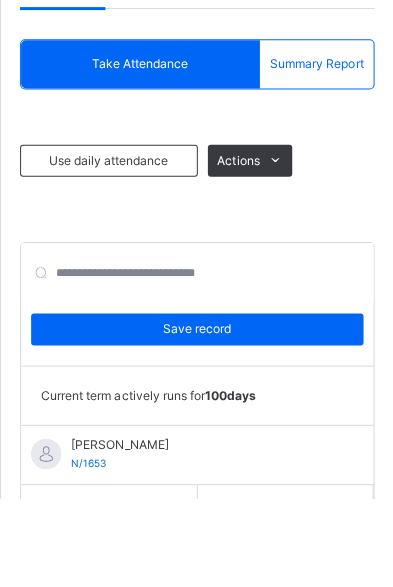 click at bounding box center (348, 74) 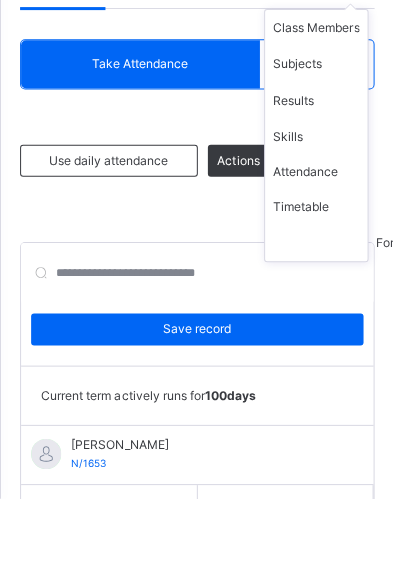 click on "NURSERY 3 SPINEL NURSERY 3 Third Term [DATE]-[DATE]" at bounding box center (196, -105) 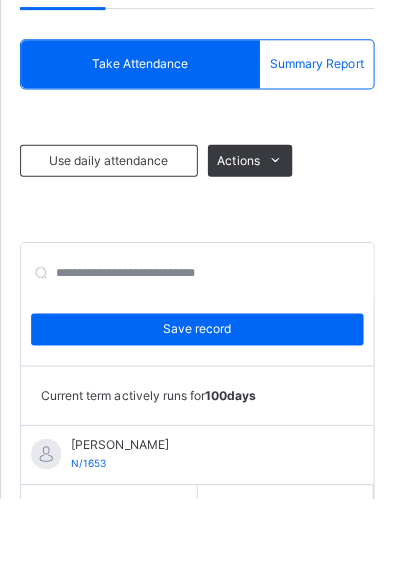 scroll, scrollTop: 211, scrollLeft: 0, axis: vertical 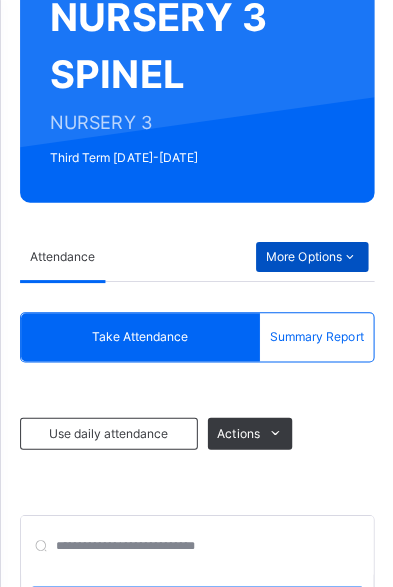 click on "More Options" at bounding box center (311, 256) 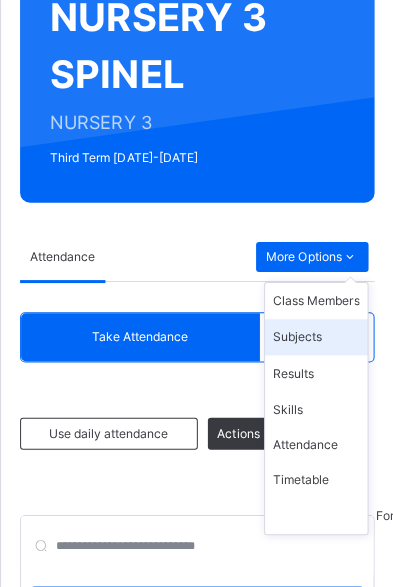 click on "Subjects" at bounding box center [315, 336] 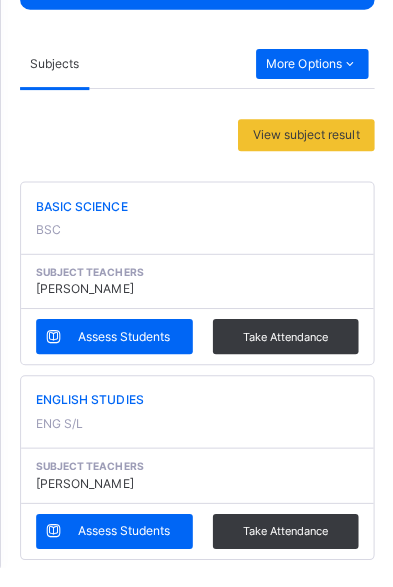 scroll, scrollTop: 382, scrollLeft: 0, axis: vertical 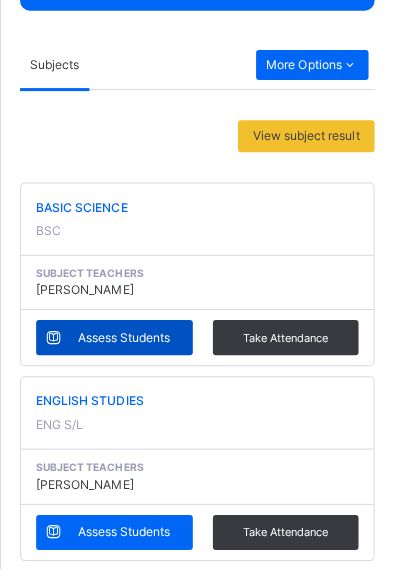 click on "Assess Students" at bounding box center [124, 357] 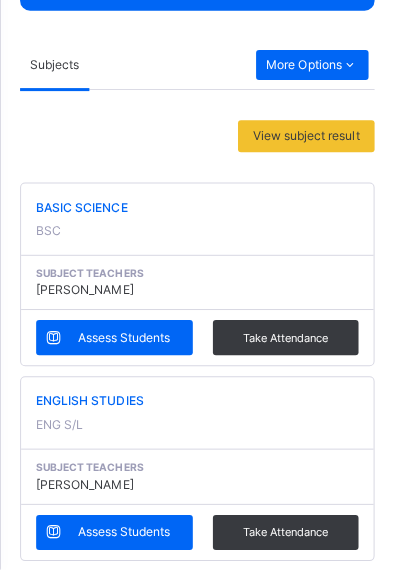 click on "EXAM (EXAM )" at bounding box center (140, 2788) 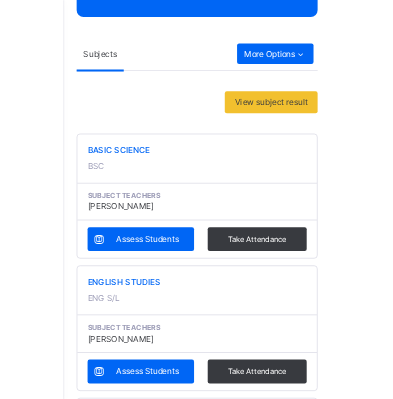 scroll, scrollTop: 1618, scrollLeft: 0, axis: vertical 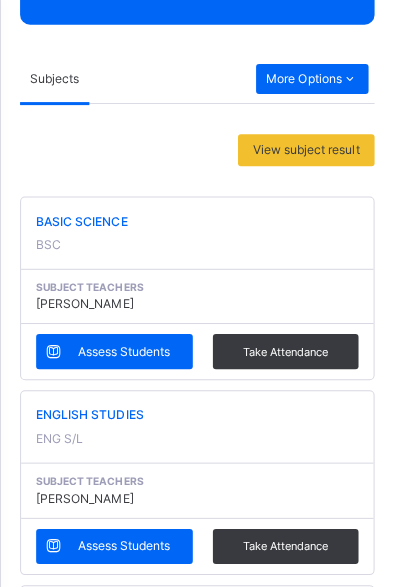 click at bounding box center [322, 3978] 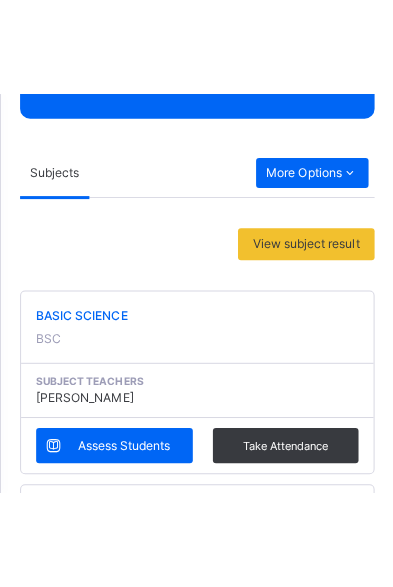 scroll, scrollTop: 228, scrollLeft: 0, axis: vertical 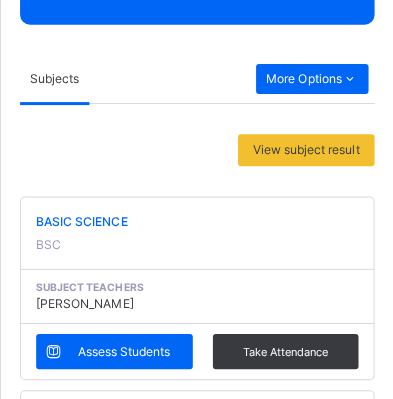 type on "**" 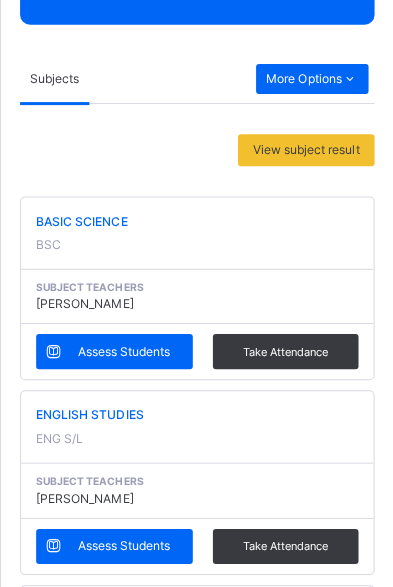 scroll, scrollTop: 44, scrollLeft: 0, axis: vertical 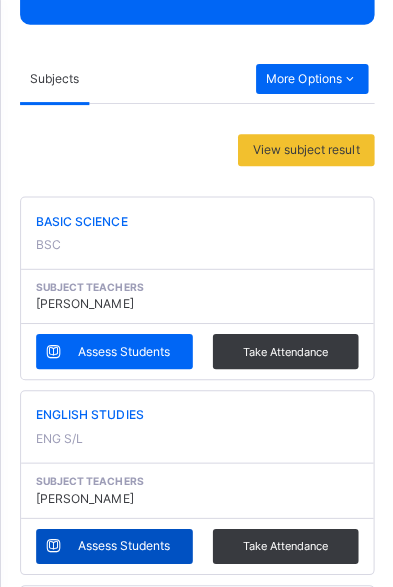 click on "Assess Students" at bounding box center [124, 544] 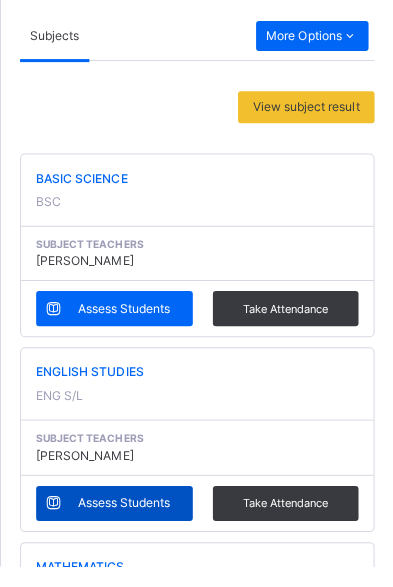 scroll, scrollTop: 103, scrollLeft: 0, axis: vertical 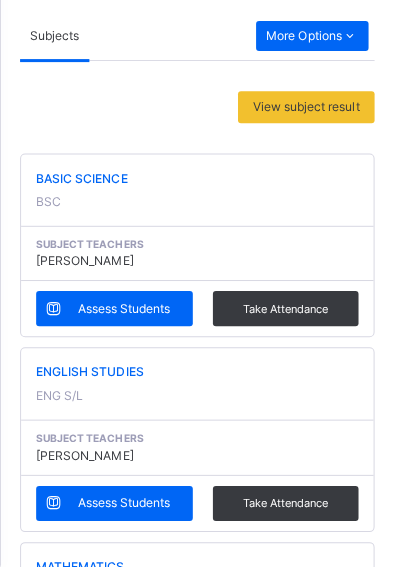 click on "CA  ([GEOGRAPHIC_DATA] )" at bounding box center [140, 2750] 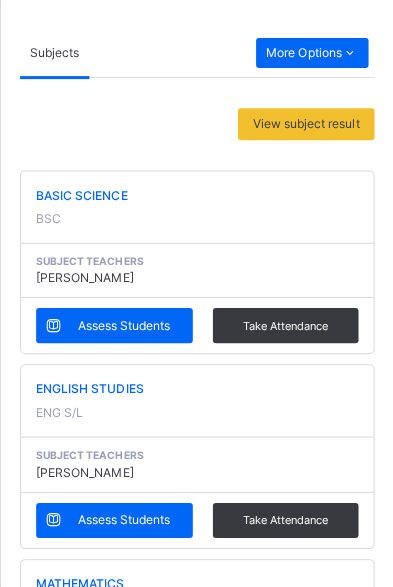 click on "EXAM (EXAM )" at bounding box center [140, 2792] 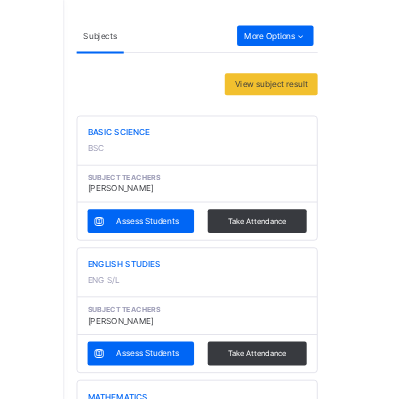 scroll, scrollTop: 1568, scrollLeft: 0, axis: vertical 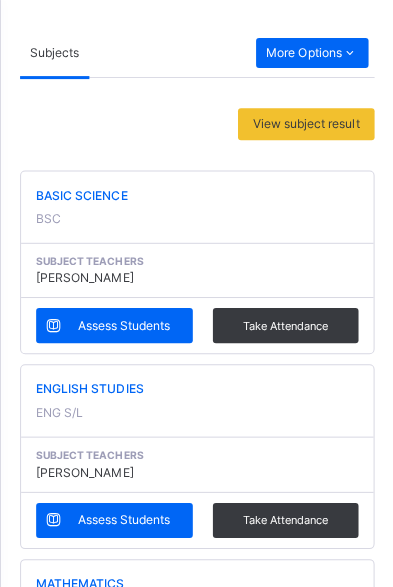 click at bounding box center [322, 3952] 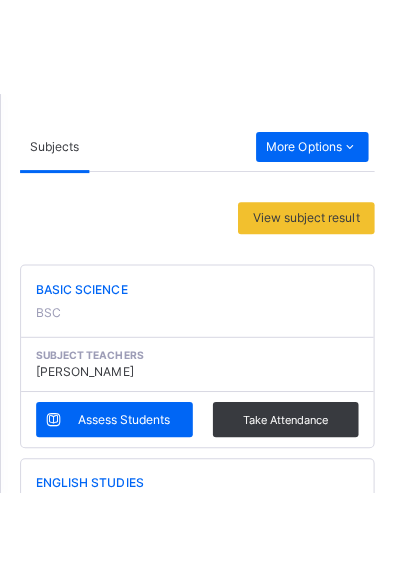 scroll, scrollTop: 0, scrollLeft: 0, axis: both 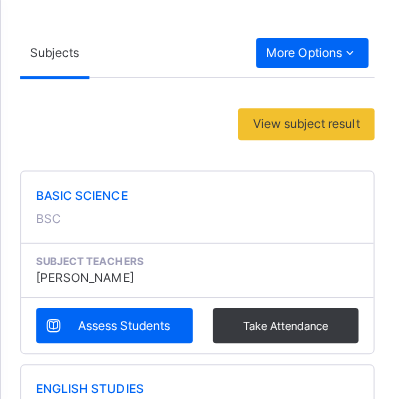 type on "**" 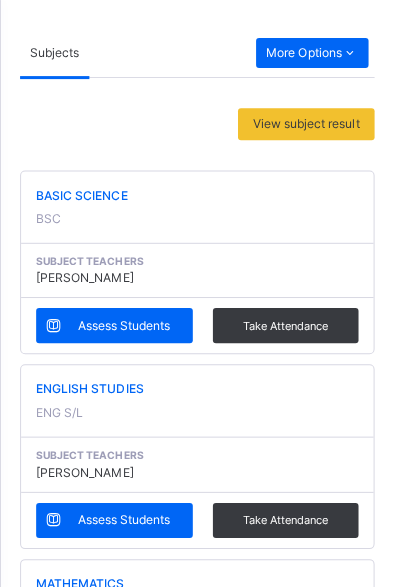 scroll, scrollTop: 0, scrollLeft: 0, axis: both 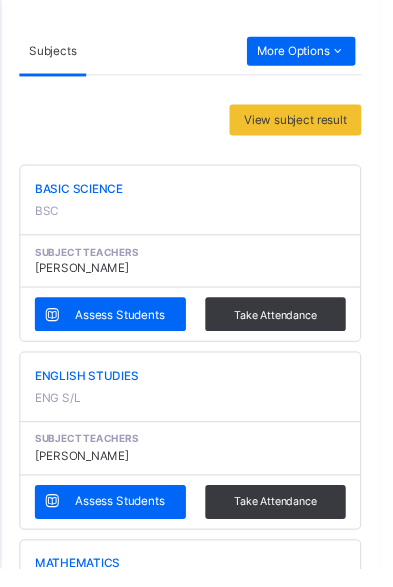 click on "×" at bounding box center (378, 2156) 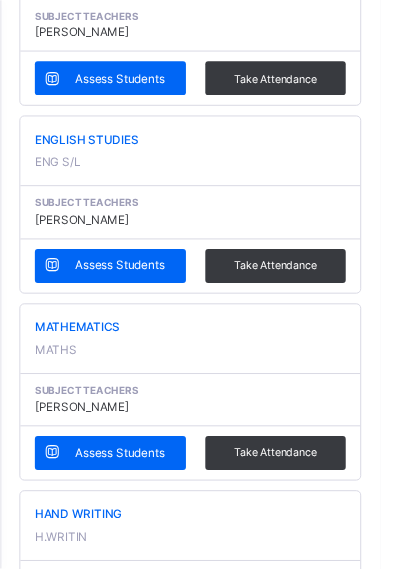 scroll, scrollTop: 664, scrollLeft: 0, axis: vertical 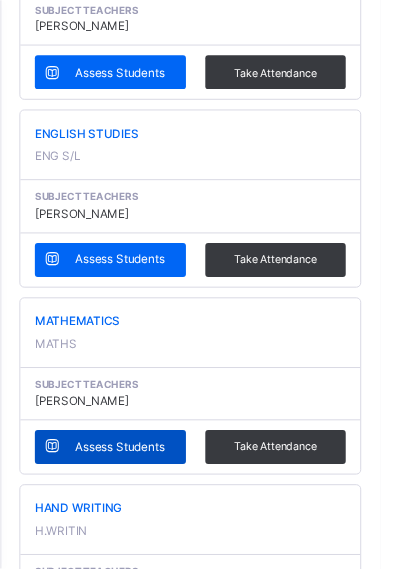 click on "Assess Students" at bounding box center (124, 462) 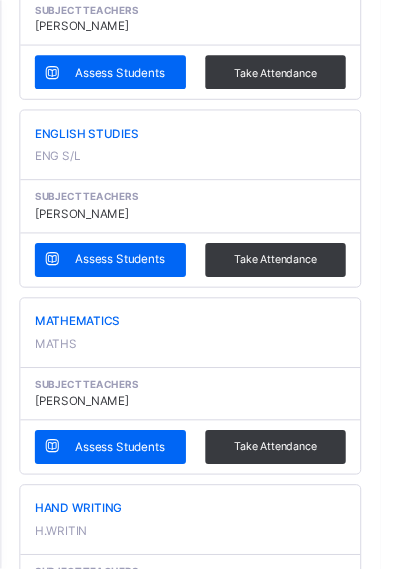 click on "EXAM (EXAM )" at bounding box center (140, 2506) 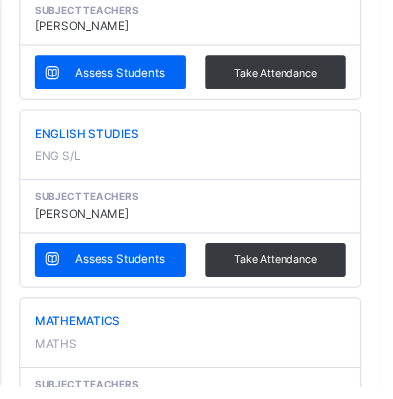 type on "**" 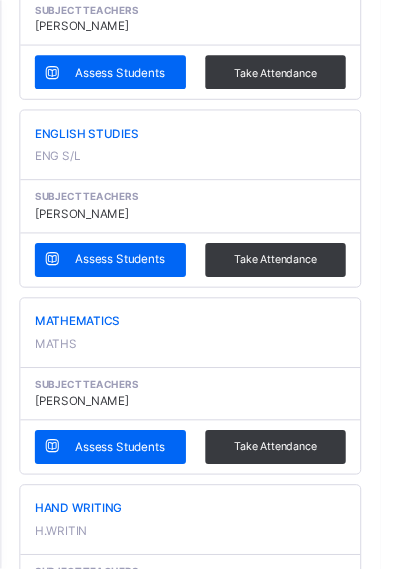 scroll, scrollTop: 1615, scrollLeft: 0, axis: vertical 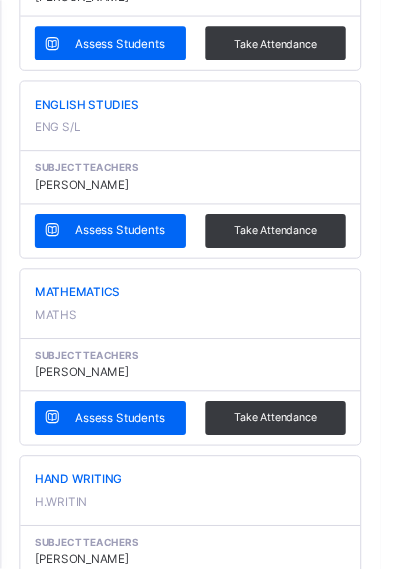 click at bounding box center (322, 3672) 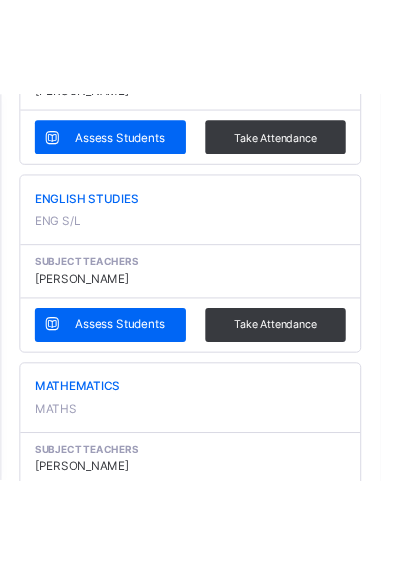 scroll, scrollTop: 0, scrollLeft: 0, axis: both 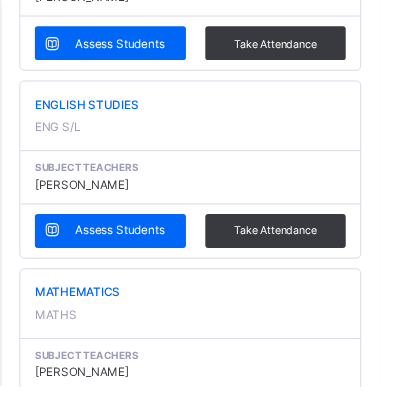 type on "**" 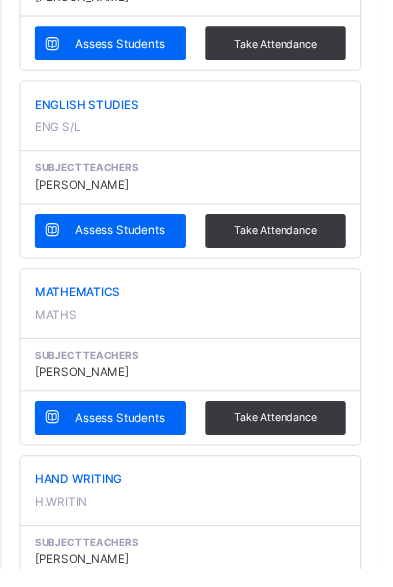 click on "Save Entries" at bounding box center [333, 2194] 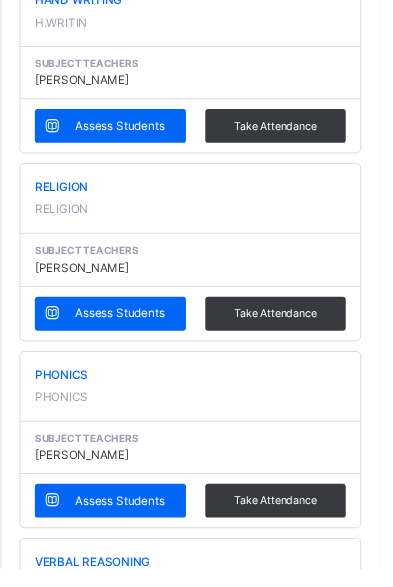 scroll, scrollTop: 1190, scrollLeft: 0, axis: vertical 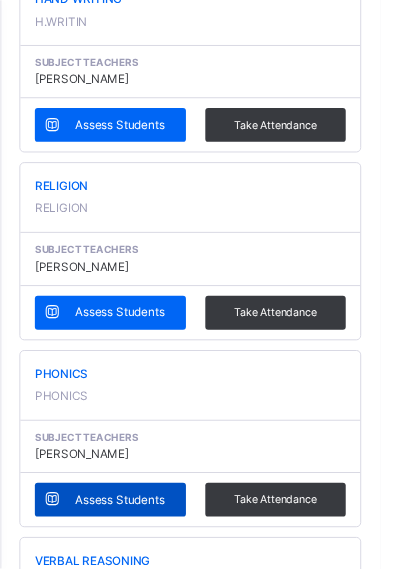 click on "Assess Students" at bounding box center (124, 516) 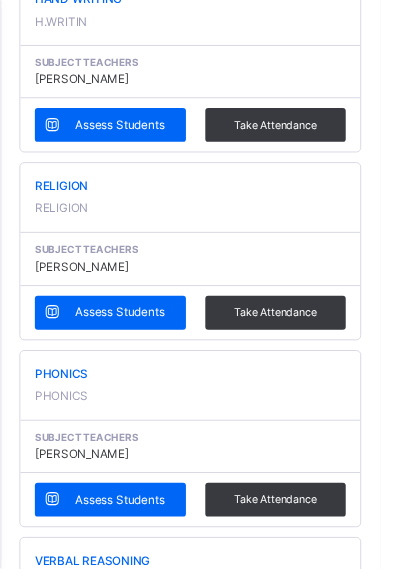 click on "[PERSON_NAME] N/1653" at bounding box center (156, 1853) 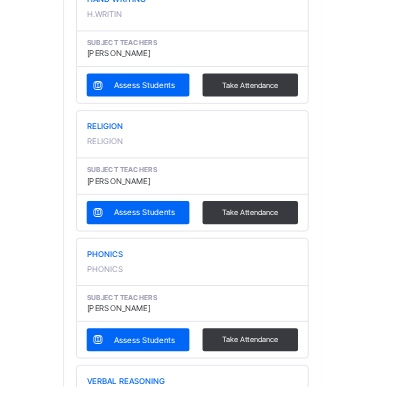 scroll, scrollTop: 1476, scrollLeft: 0, axis: vertical 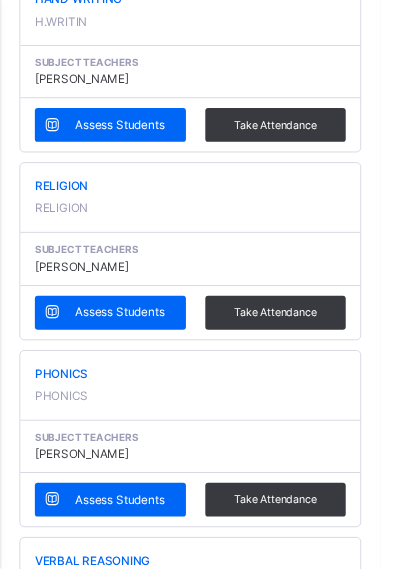 click at bounding box center (322, 3176) 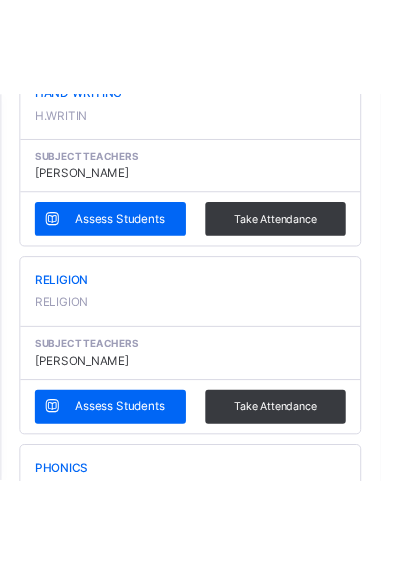 scroll, scrollTop: 0, scrollLeft: 0, axis: both 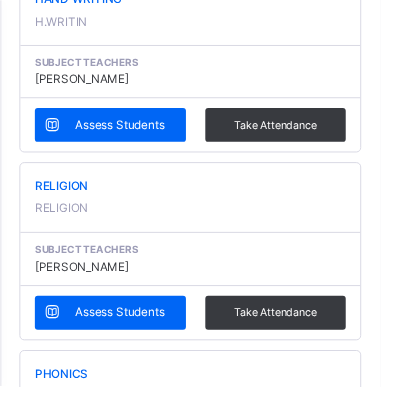 type on "**" 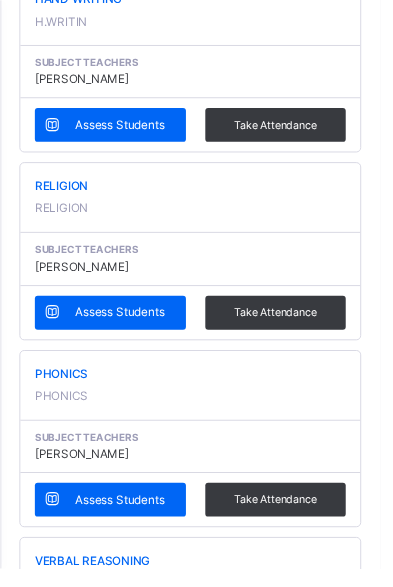 scroll, scrollTop: 0, scrollLeft: 0, axis: both 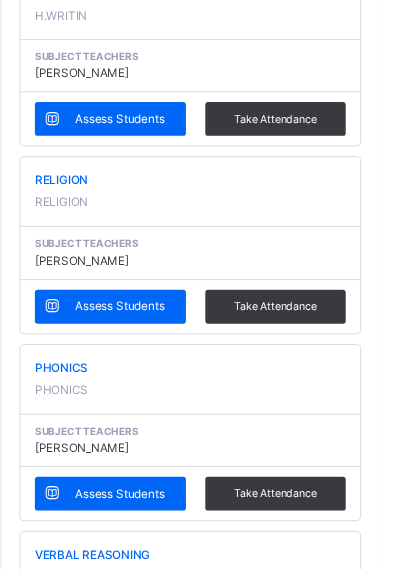 click on "Save Entries" at bounding box center (333, 1692) 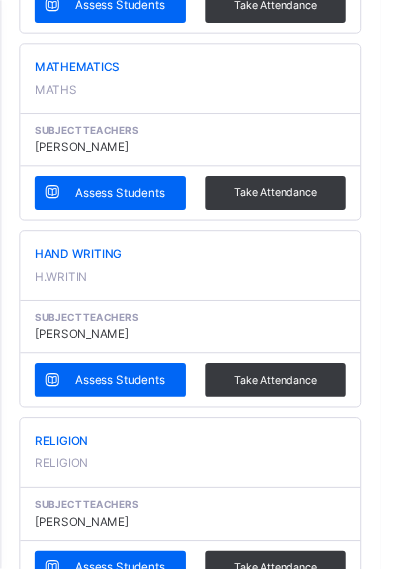 click on "×" at bounding box center (378, 1644) 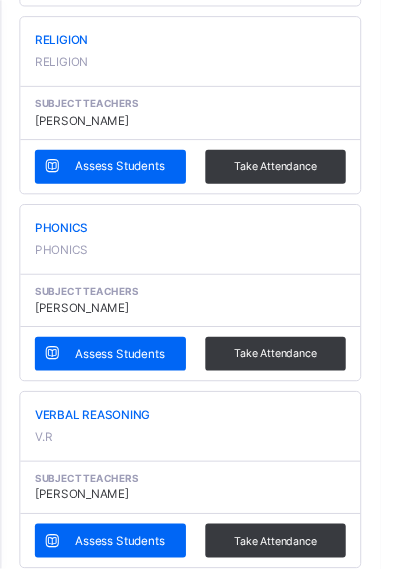 scroll, scrollTop: 1341, scrollLeft: 0, axis: vertical 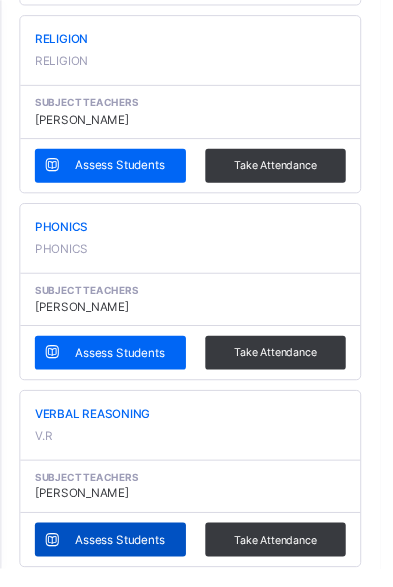 click on "Assess Students" at bounding box center [124, 558] 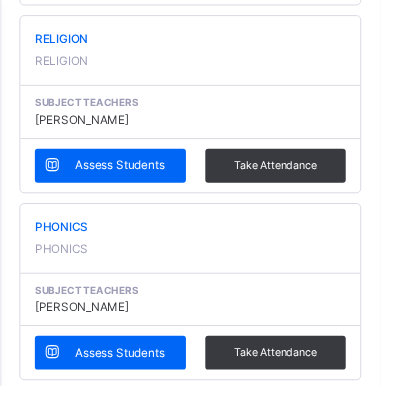 click on "EXAM (EXAM )" at bounding box center [140, 1829] 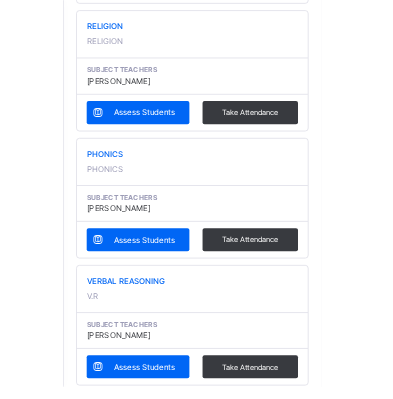 scroll, scrollTop: 1451, scrollLeft: 0, axis: vertical 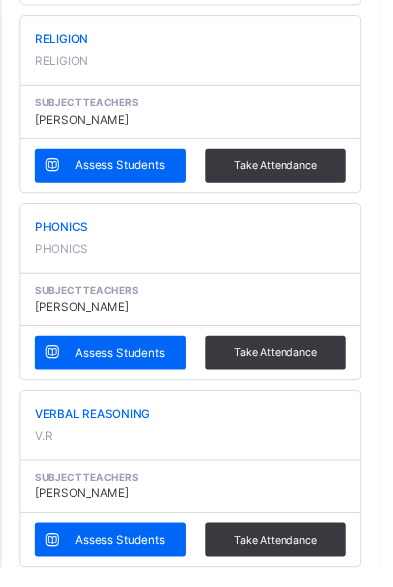 click at bounding box center [322, 3025] 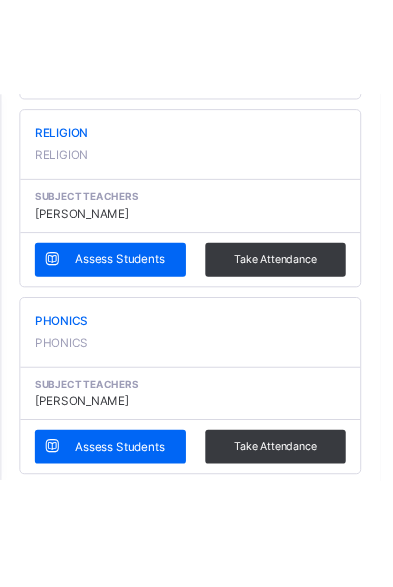 scroll, scrollTop: 155, scrollLeft: 0, axis: vertical 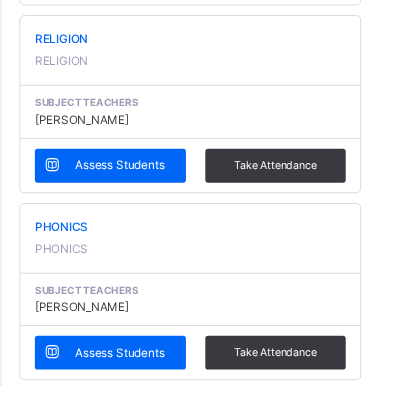 click on "Save Entries" at bounding box center (333, 1547) 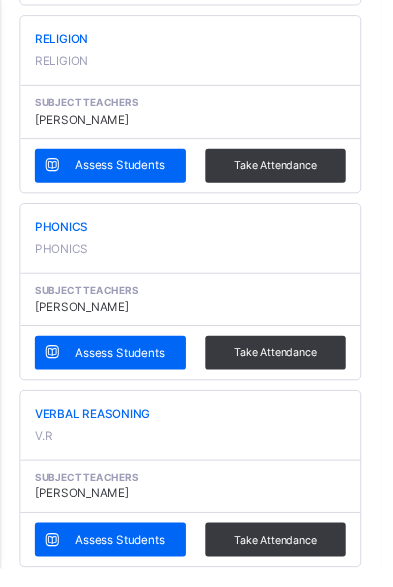 click on "Save Entries" at bounding box center [333, 1547] 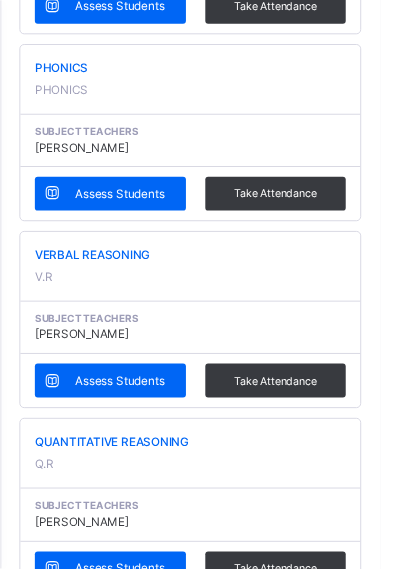 scroll, scrollTop: 1521, scrollLeft: 0, axis: vertical 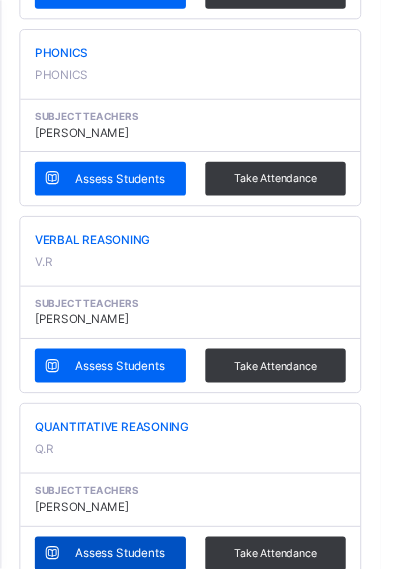 click on "Assess Students" at bounding box center (124, 571) 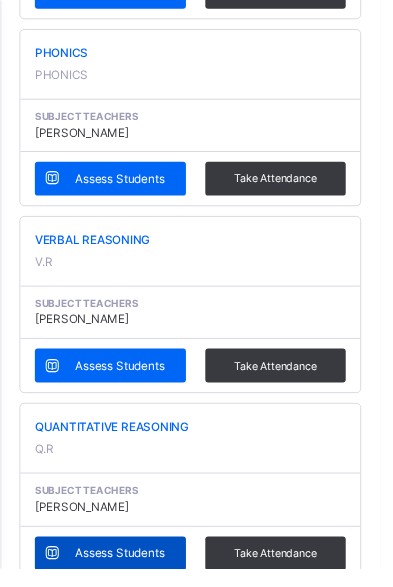 scroll, scrollTop: 229, scrollLeft: 0, axis: vertical 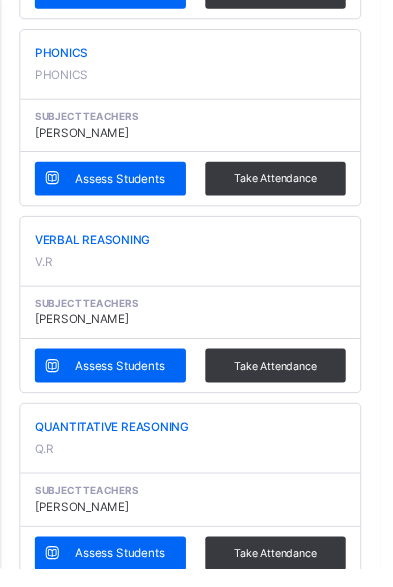 click on "EXAM (EXAM )" at bounding box center [140, 1667] 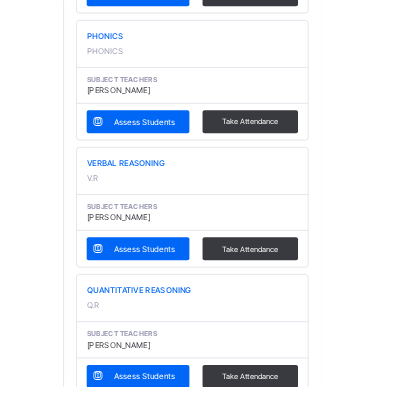 scroll, scrollTop: 1379, scrollLeft: 0, axis: vertical 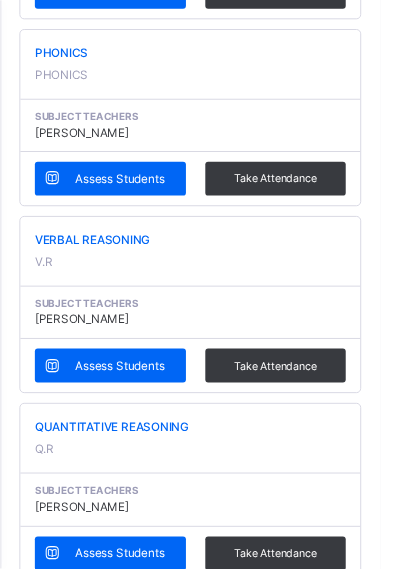 click at bounding box center (322, 2845) 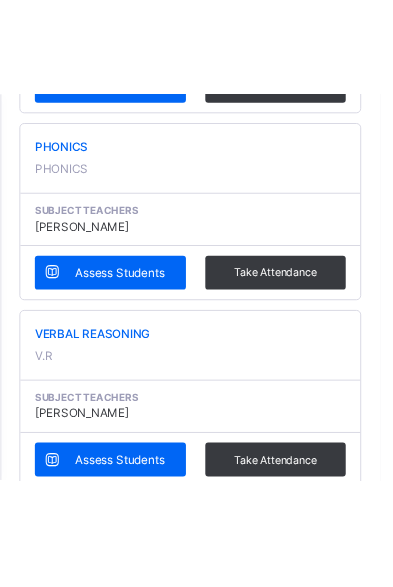 scroll, scrollTop: 0, scrollLeft: 0, axis: both 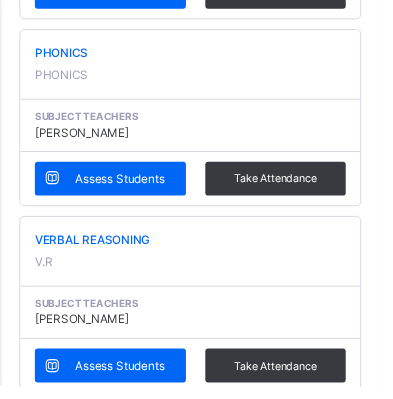 click on "Save Entries" at bounding box center [333, 1367] 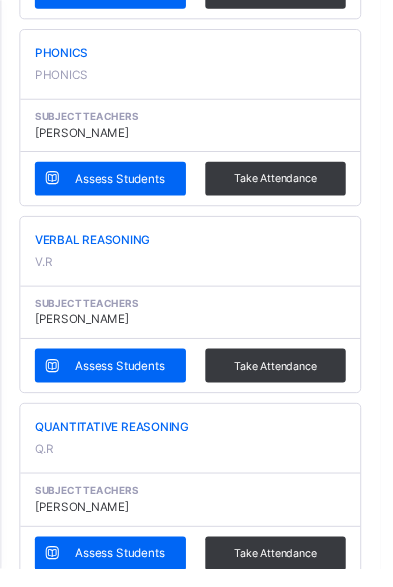 click on "Save Entries" at bounding box center [333, 1367] 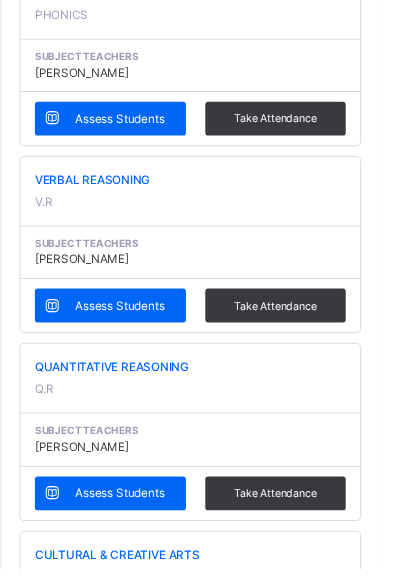 scroll, scrollTop: 1597, scrollLeft: 0, axis: vertical 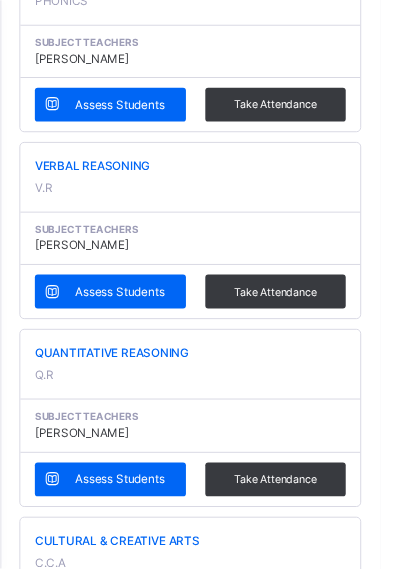 click on "Assess Students" at bounding box center [124, 689] 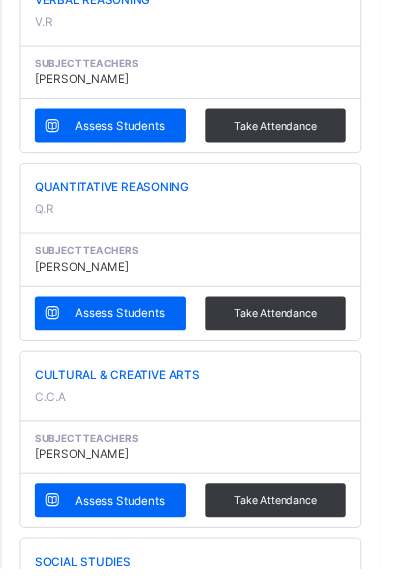 click on "[PERSON_NAME] N/1653" at bounding box center [156, 1516] 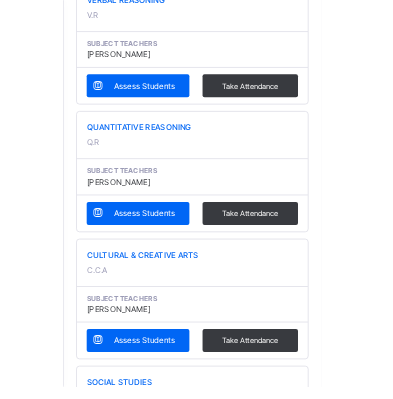 scroll, scrollTop: 1474, scrollLeft: 0, axis: vertical 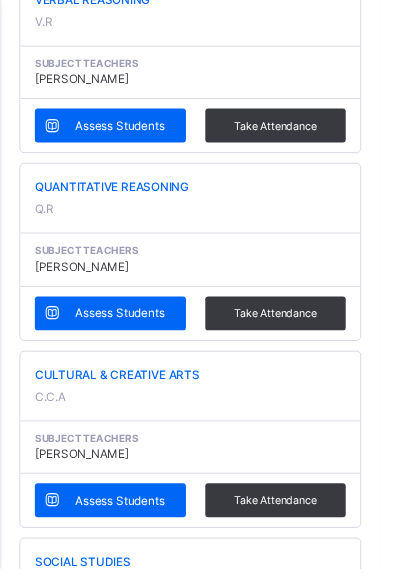 click at bounding box center (322, 2597) 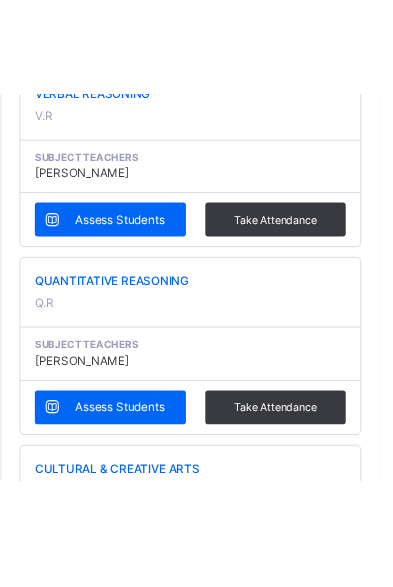 scroll, scrollTop: 264, scrollLeft: 0, axis: vertical 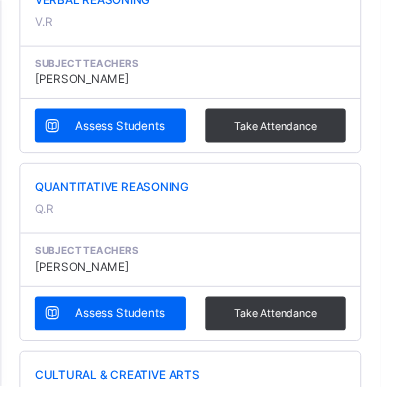 click on "Save Entries" at bounding box center [333, 1119] 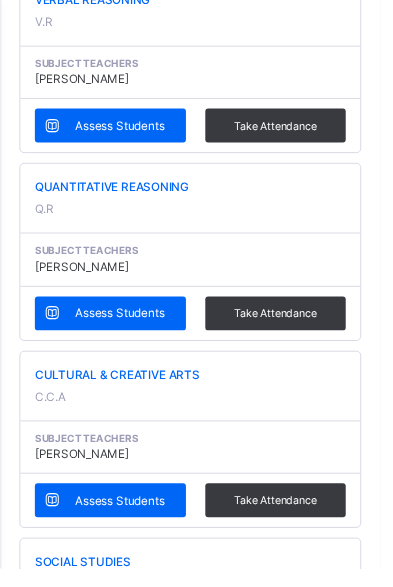 scroll, scrollTop: 0, scrollLeft: 0, axis: both 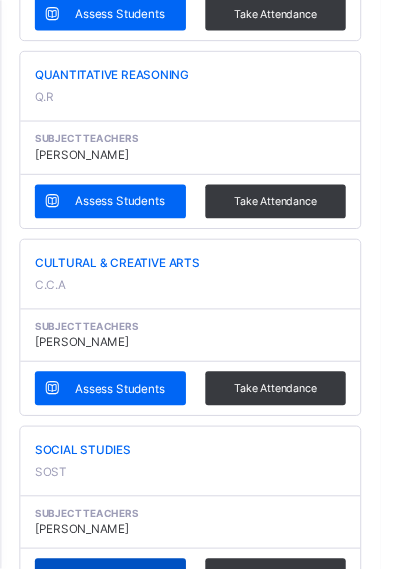 click on "Assess Students" at bounding box center [124, 594] 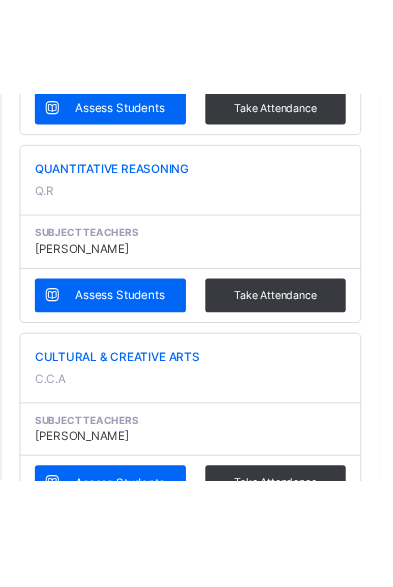 scroll, scrollTop: 155, scrollLeft: 0, axis: vertical 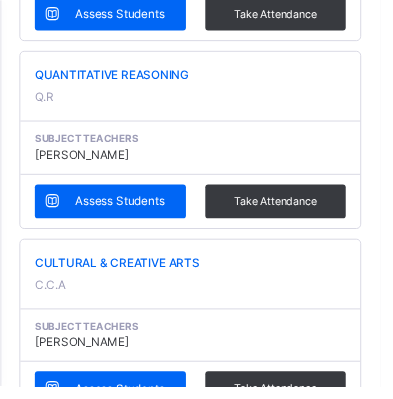 click on "EXAM (EXAM )" at bounding box center (140, 1303) 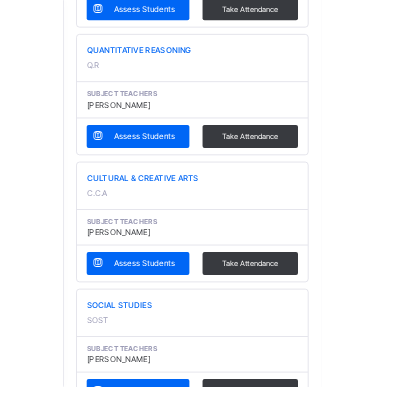 scroll, scrollTop: 1529, scrollLeft: 0, axis: vertical 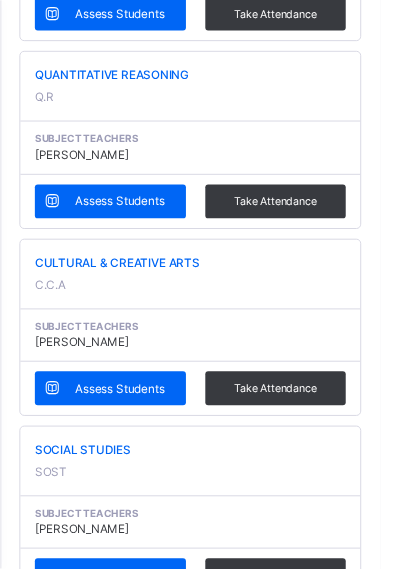 click at bounding box center (322, 2481) 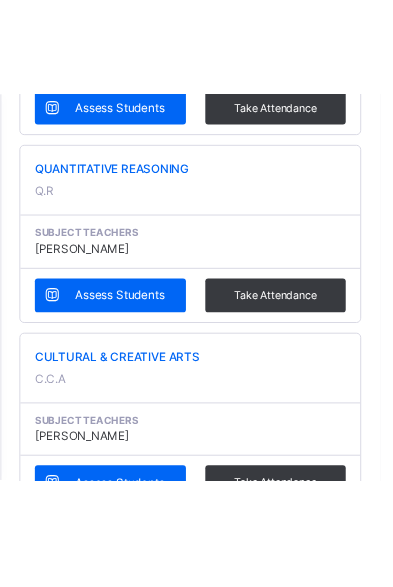 scroll, scrollTop: 0, scrollLeft: 0, axis: both 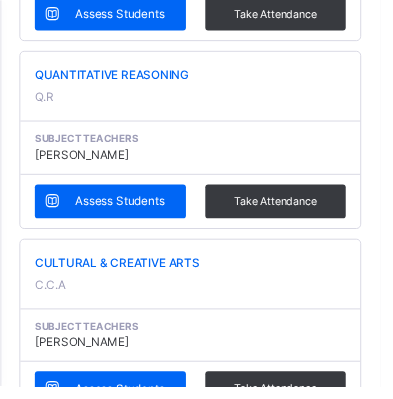 click on "Save Entries" at bounding box center [333, 1003] 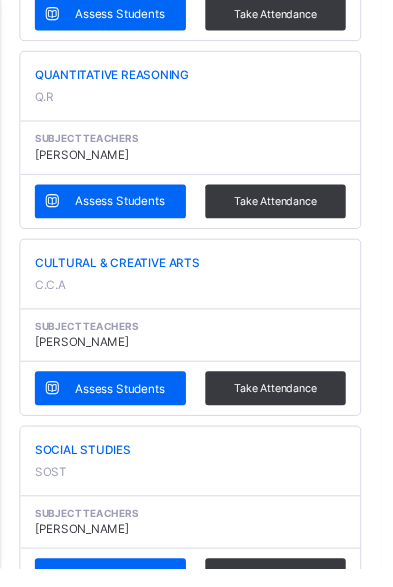 click on "Save Entries" at bounding box center [333, 1003] 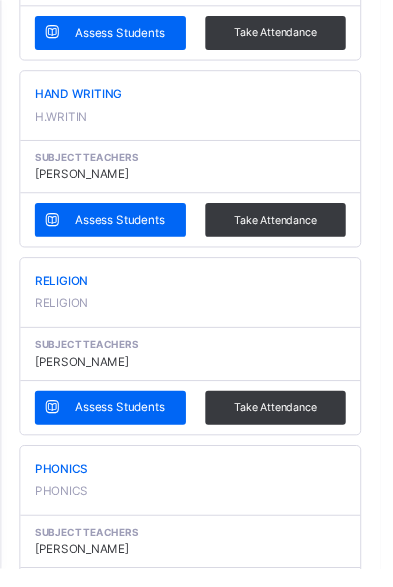 click on "[PERSON_NAME] [PERSON_NAME] N/1651" at bounding box center [156, 2446] 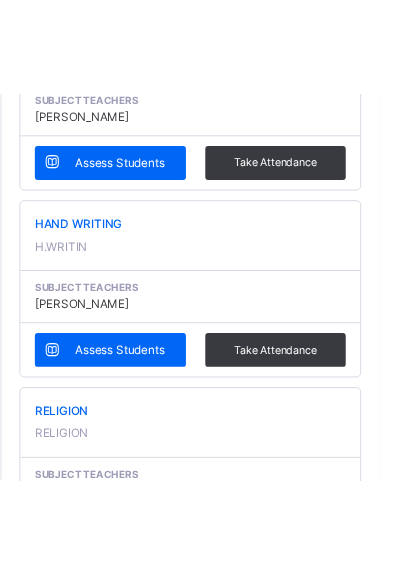 scroll, scrollTop: 301, scrollLeft: 0, axis: vertical 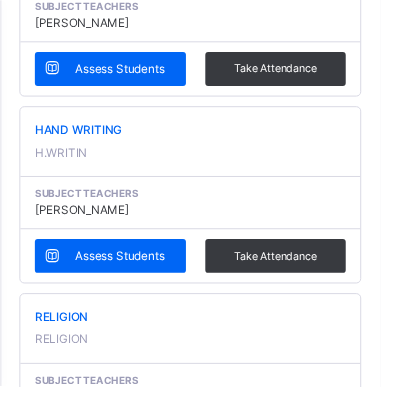click on "EXAM (EXAM )" at bounding box center (140, 2134) 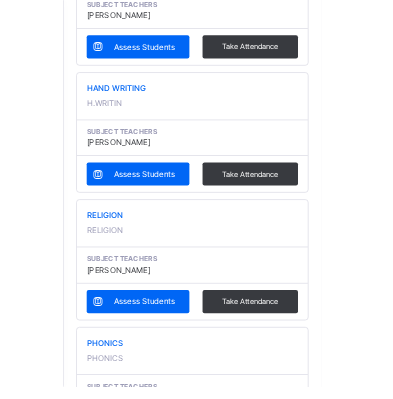 scroll, scrollTop: 1568, scrollLeft: 0, axis: vertical 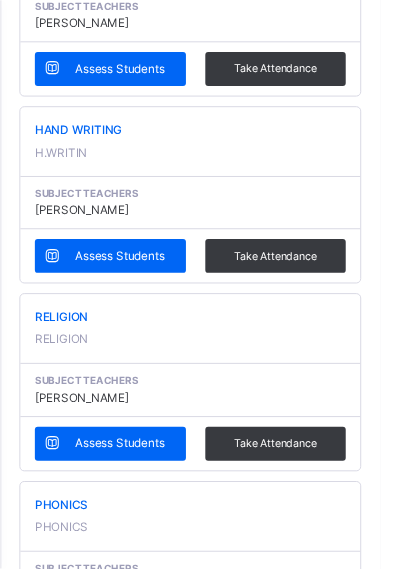click at bounding box center [322, 3312] 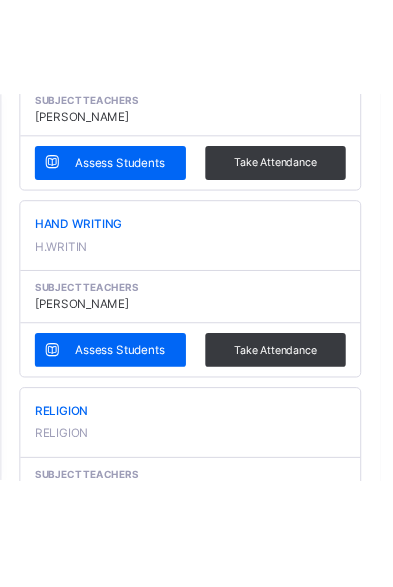scroll, scrollTop: 117, scrollLeft: 0, axis: vertical 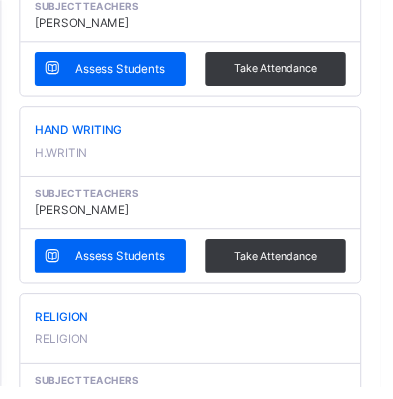 click on "Save Entries" at bounding box center (333, 1834) 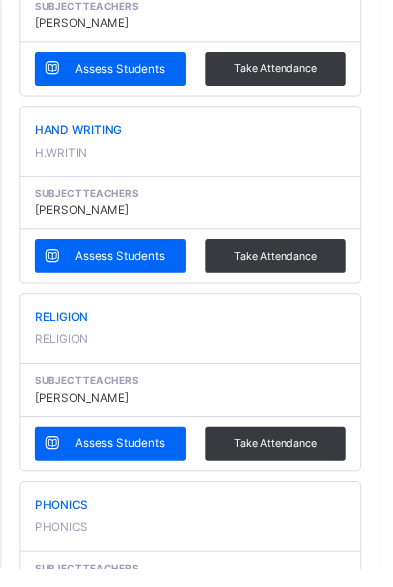 scroll, scrollTop: 0, scrollLeft: 0, axis: both 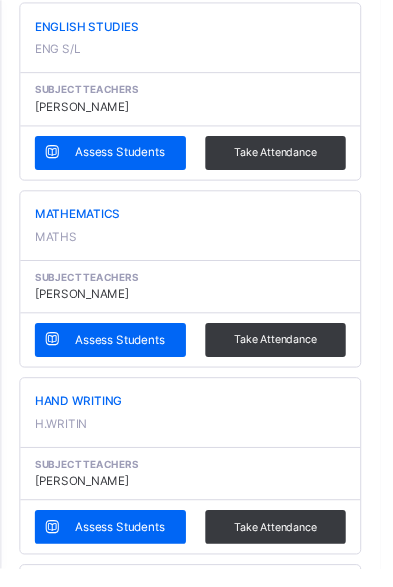 click on "×" at bounding box center [378, 1796] 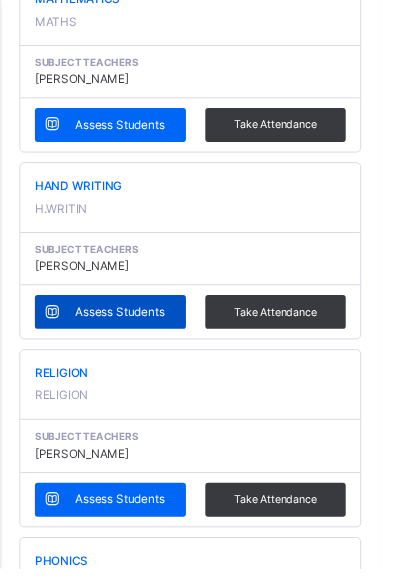 click on "Assess Students" at bounding box center (124, 323) 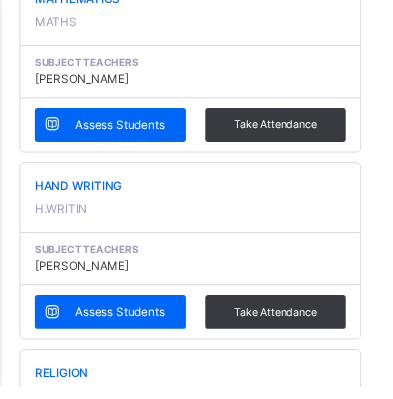 click on "N24/199" at bounding box center (126, 2472) 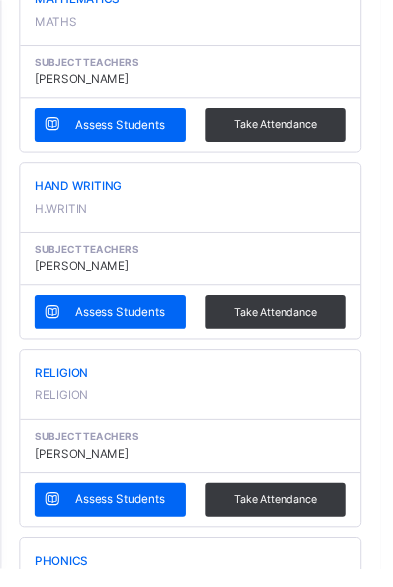 scroll, scrollTop: 1680, scrollLeft: 0, axis: vertical 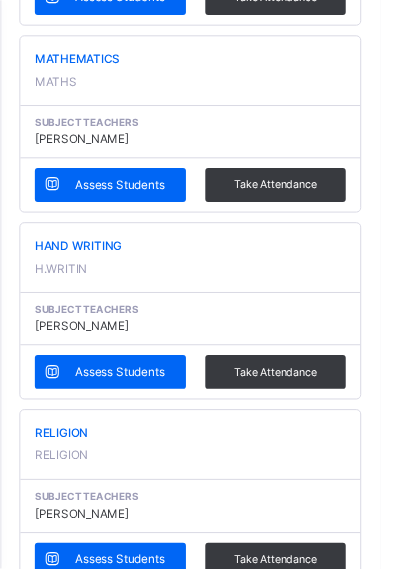 click on "[PERSON_NAME] [PERSON_NAME] N/1651" at bounding box center (156, 2584) 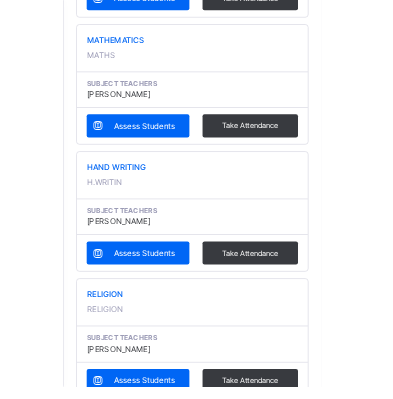 scroll, scrollTop: 72, scrollLeft: 0, axis: vertical 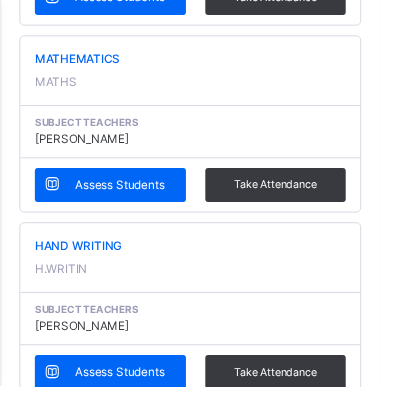 click on "EXAM (EXAM )" at bounding box center [140, 2235] 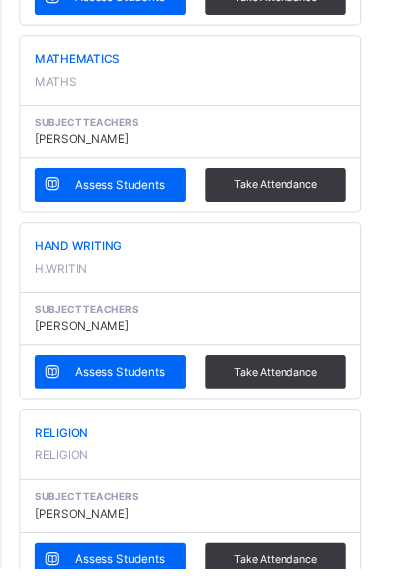 scroll, scrollTop: 1498, scrollLeft: 0, axis: vertical 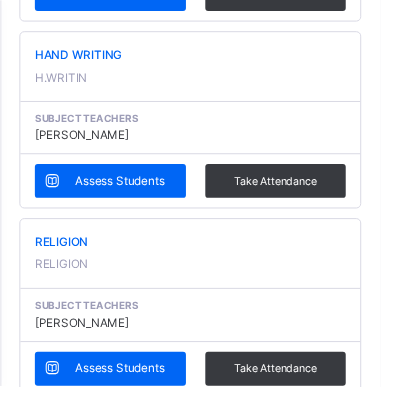 click on "Save Entries" at bounding box center [333, 1756] 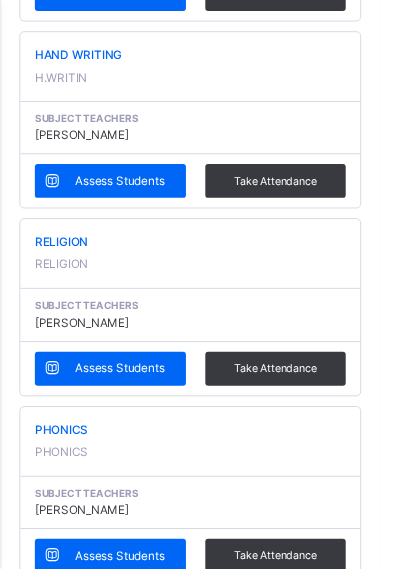 click on "Save Entries" at bounding box center [333, 1756] 